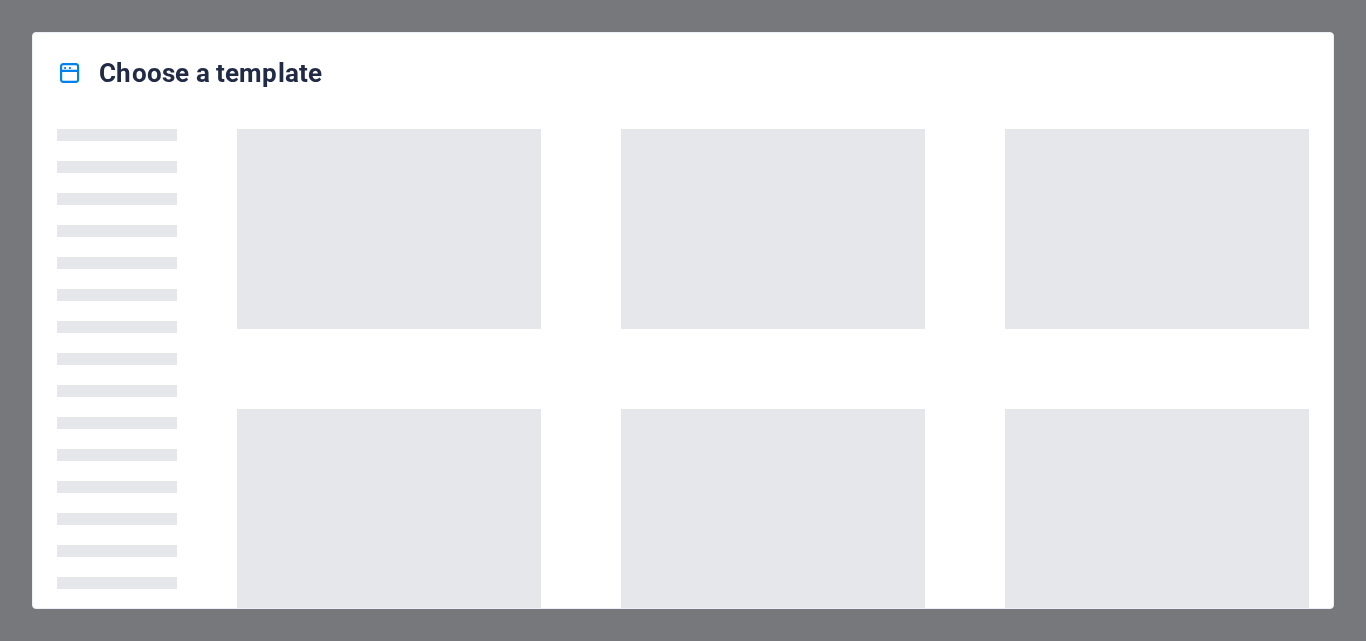 scroll, scrollTop: 0, scrollLeft: 0, axis: both 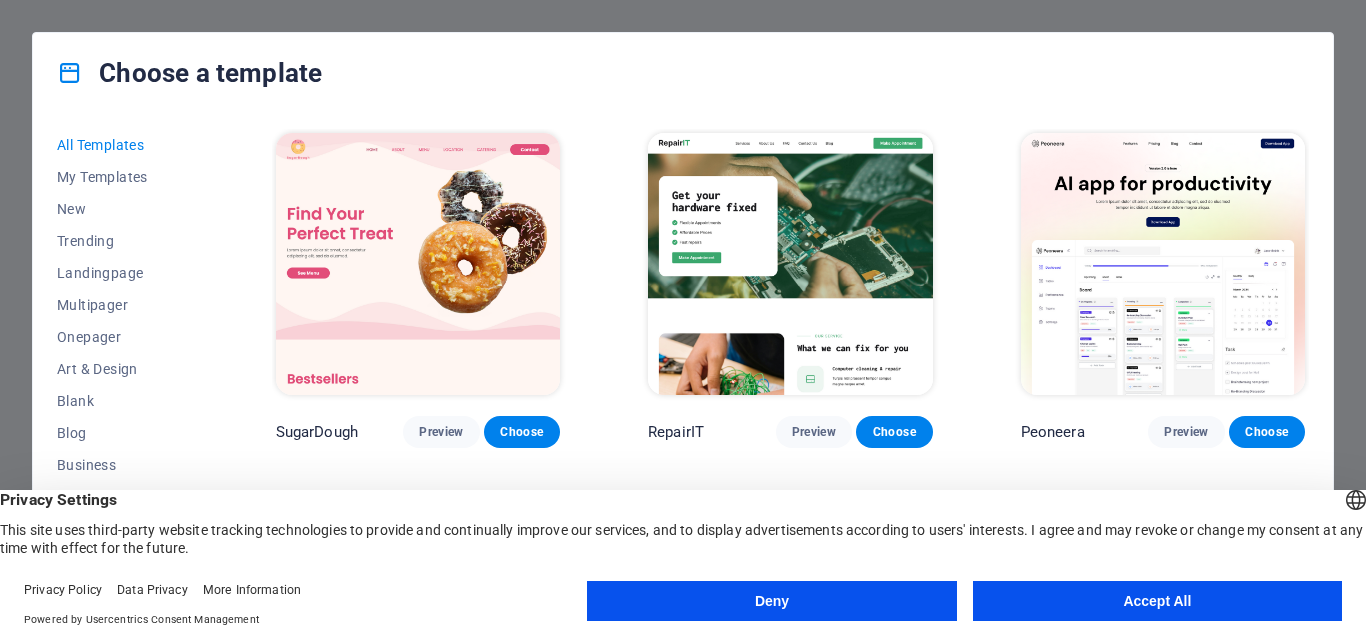 click on "Accept All" at bounding box center [1157, 601] 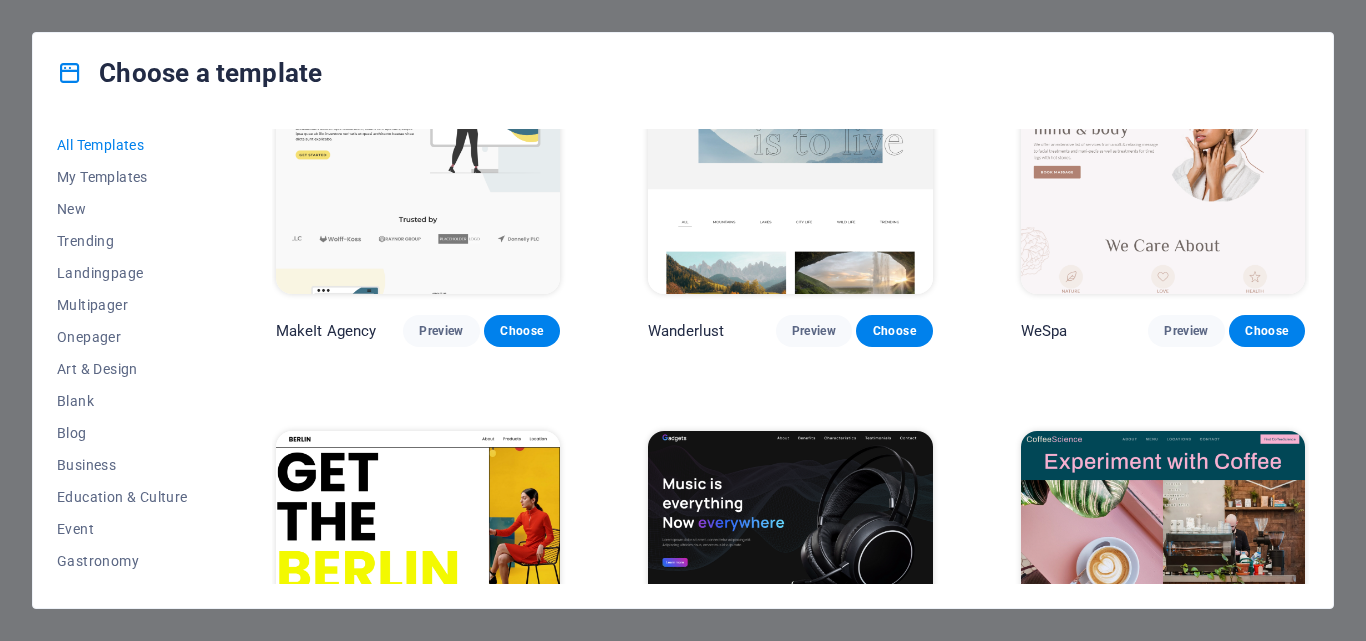 scroll, scrollTop: 4000, scrollLeft: 0, axis: vertical 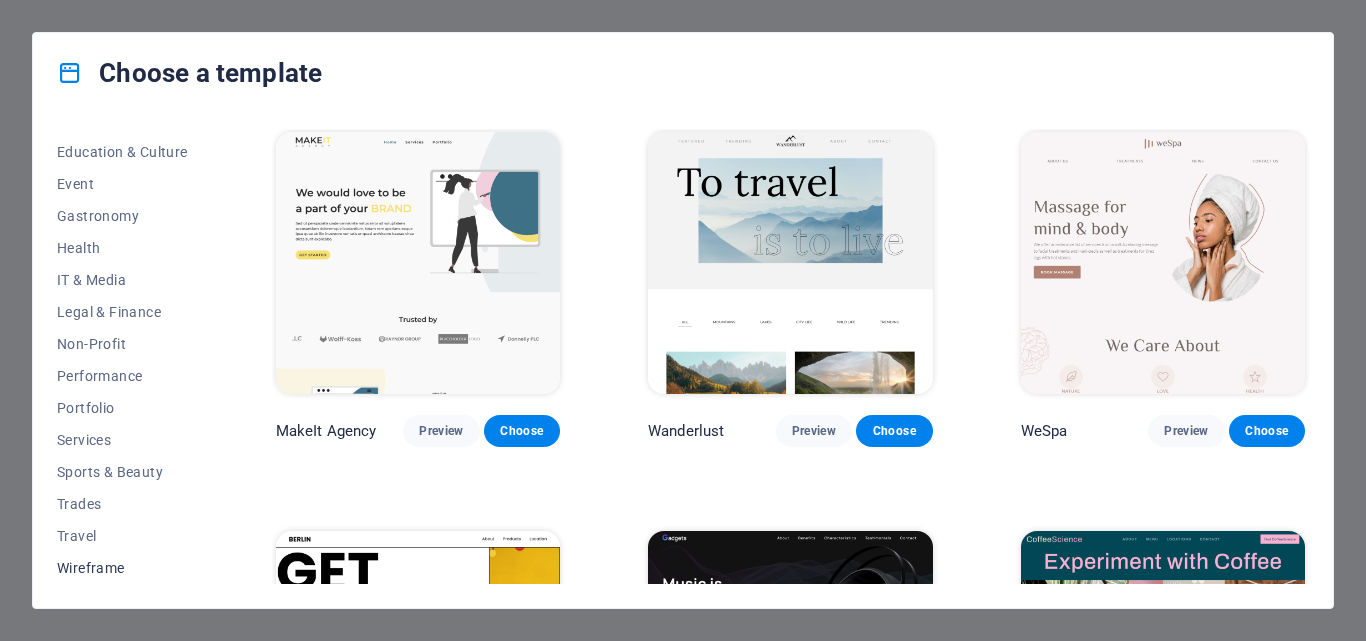 click on "Wireframe" at bounding box center [122, 568] 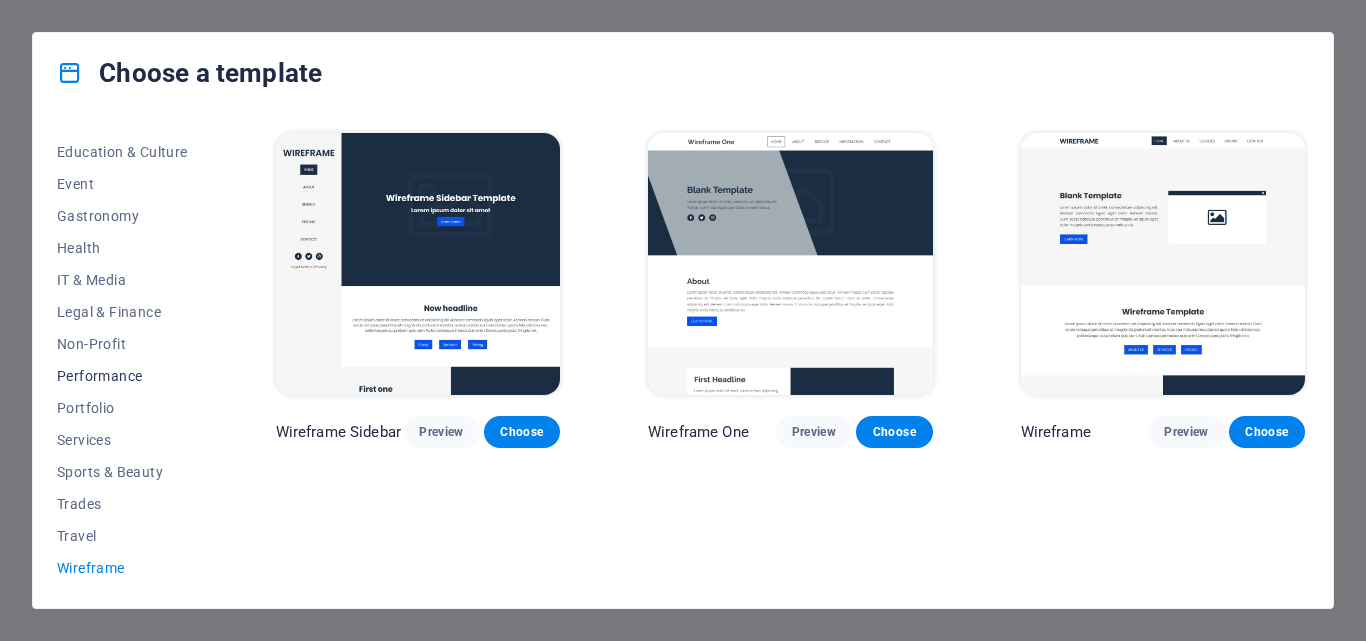 click on "Performance" at bounding box center (122, 376) 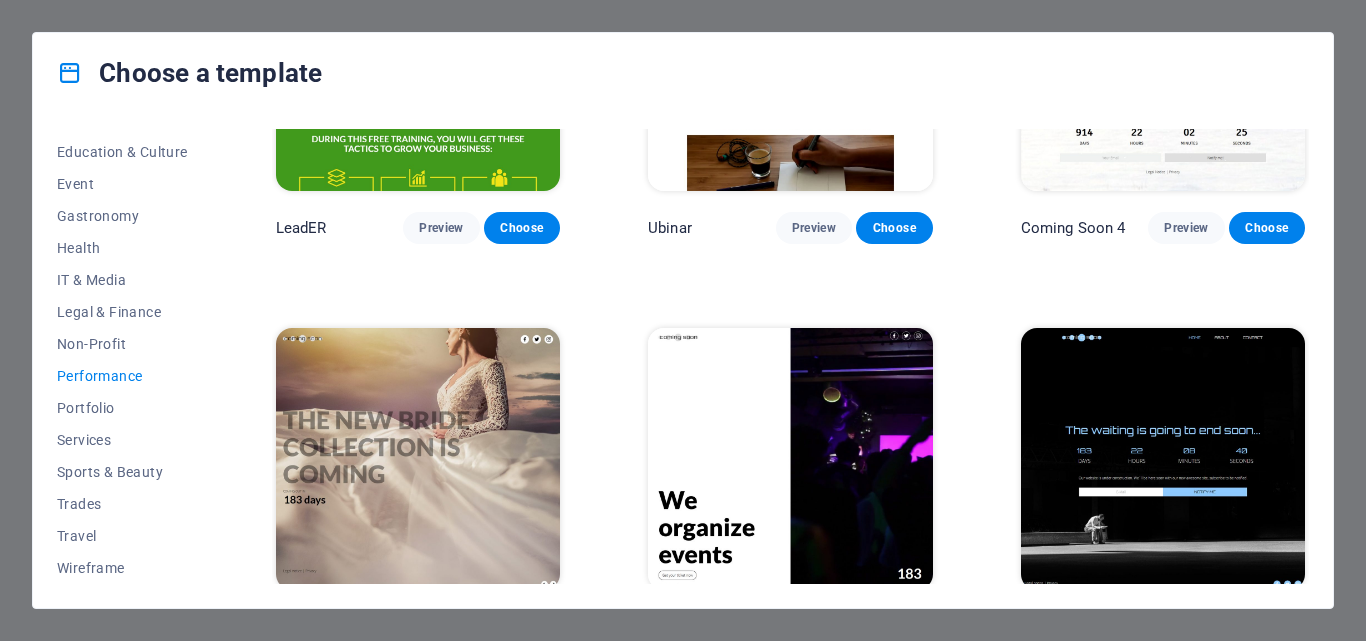 scroll, scrollTop: 1845, scrollLeft: 0, axis: vertical 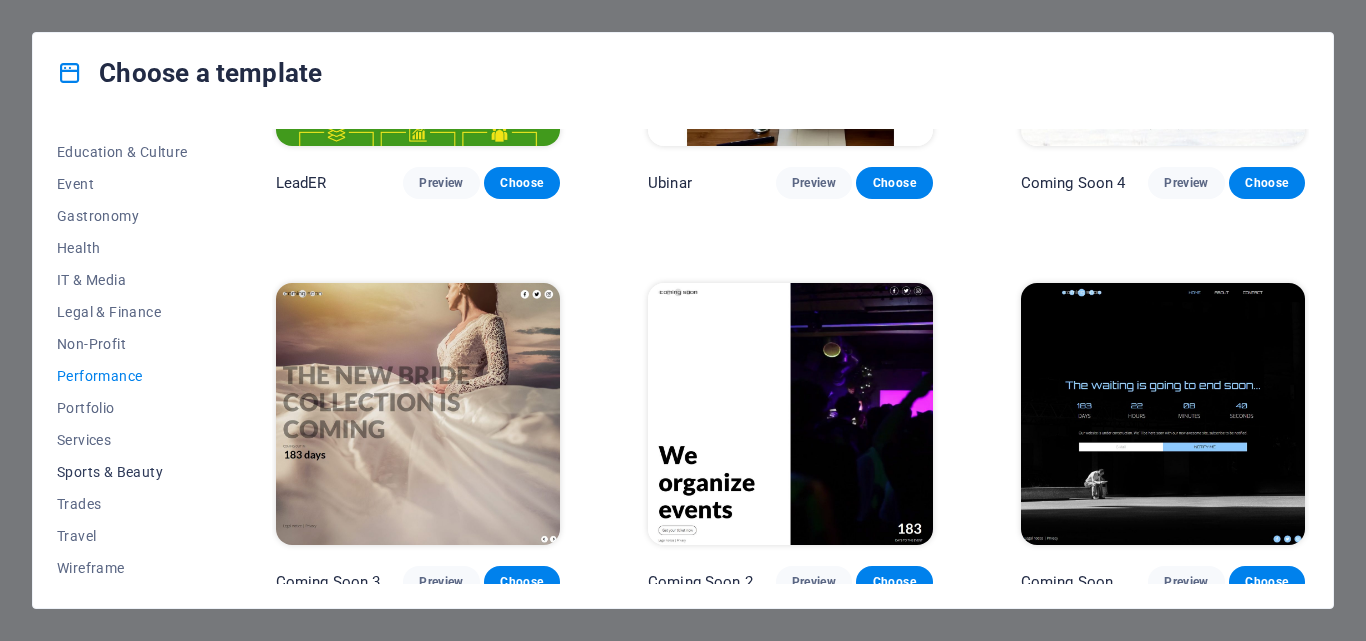click on "Sports & Beauty" at bounding box center [122, 472] 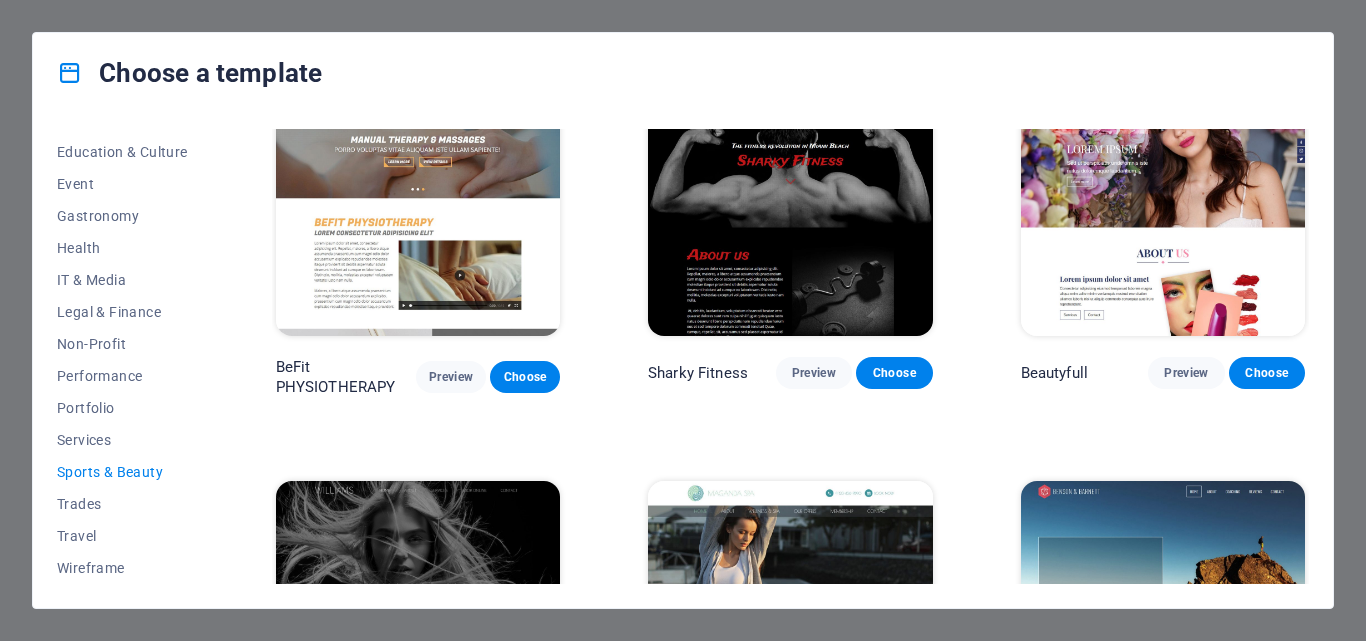 scroll, scrollTop: 1464, scrollLeft: 0, axis: vertical 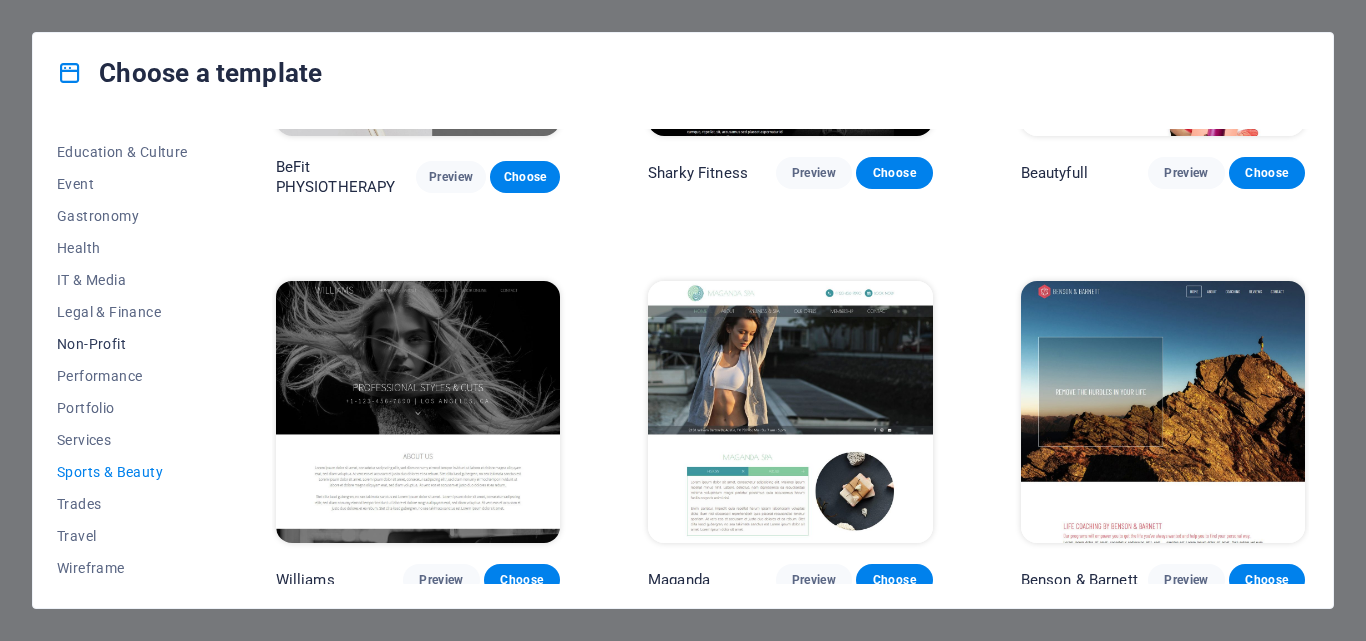 click on "Non-Profit" at bounding box center (122, 344) 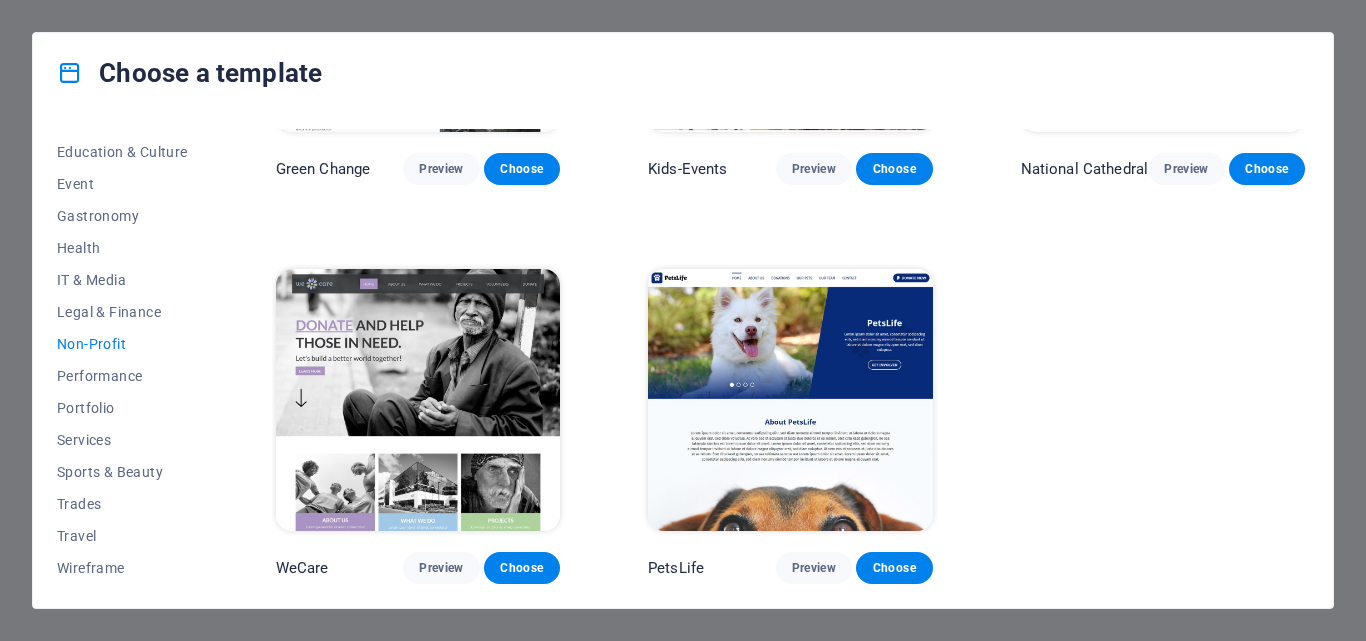 scroll, scrollTop: 166, scrollLeft: 0, axis: vertical 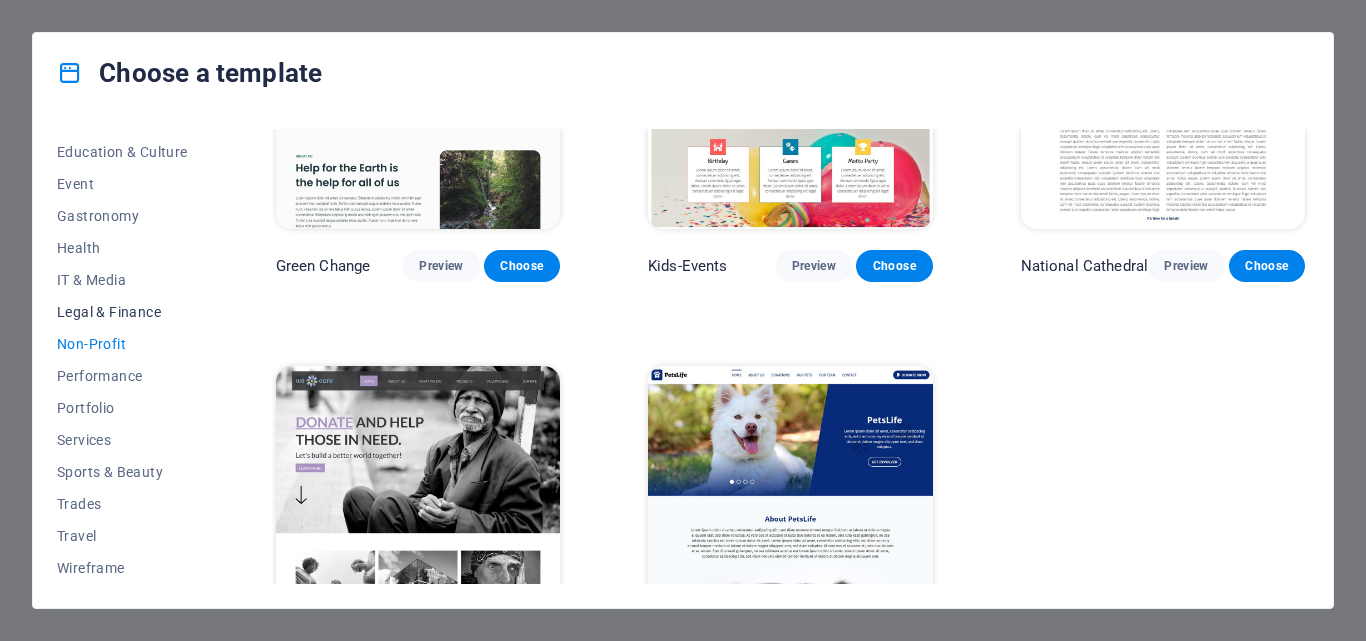click on "Legal & Finance" at bounding box center (122, 312) 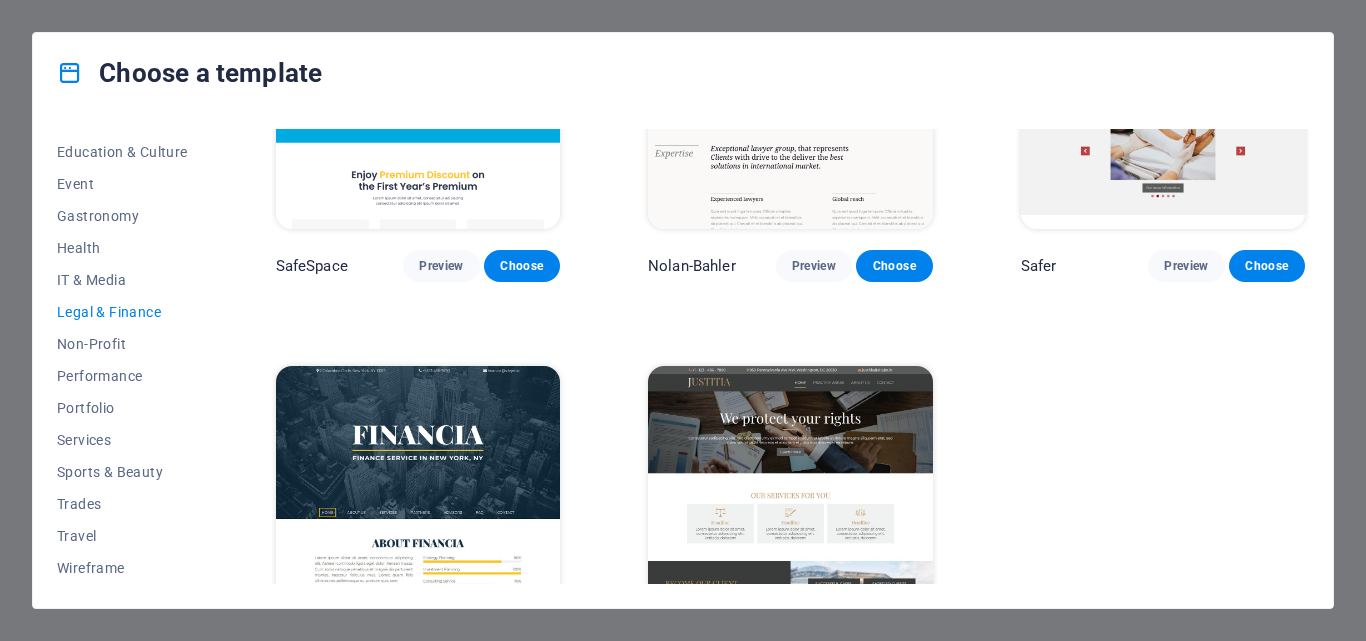 scroll, scrollTop: 0, scrollLeft: 0, axis: both 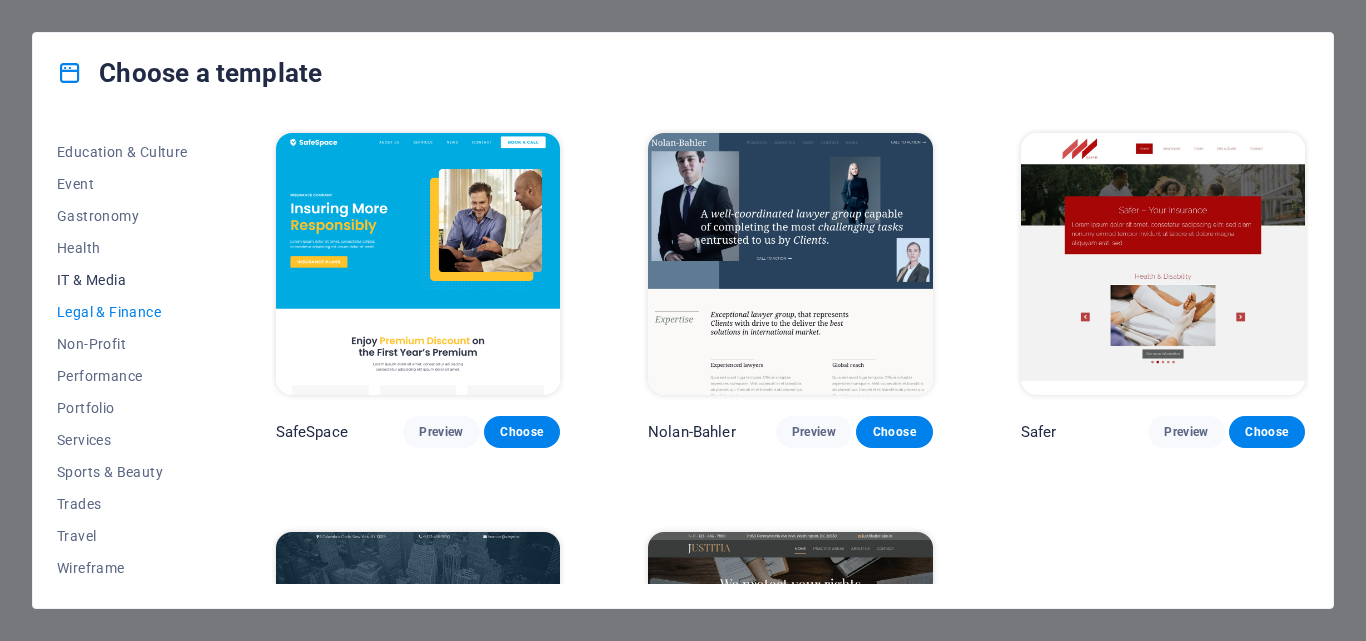 click on "IT & Media" at bounding box center [122, 280] 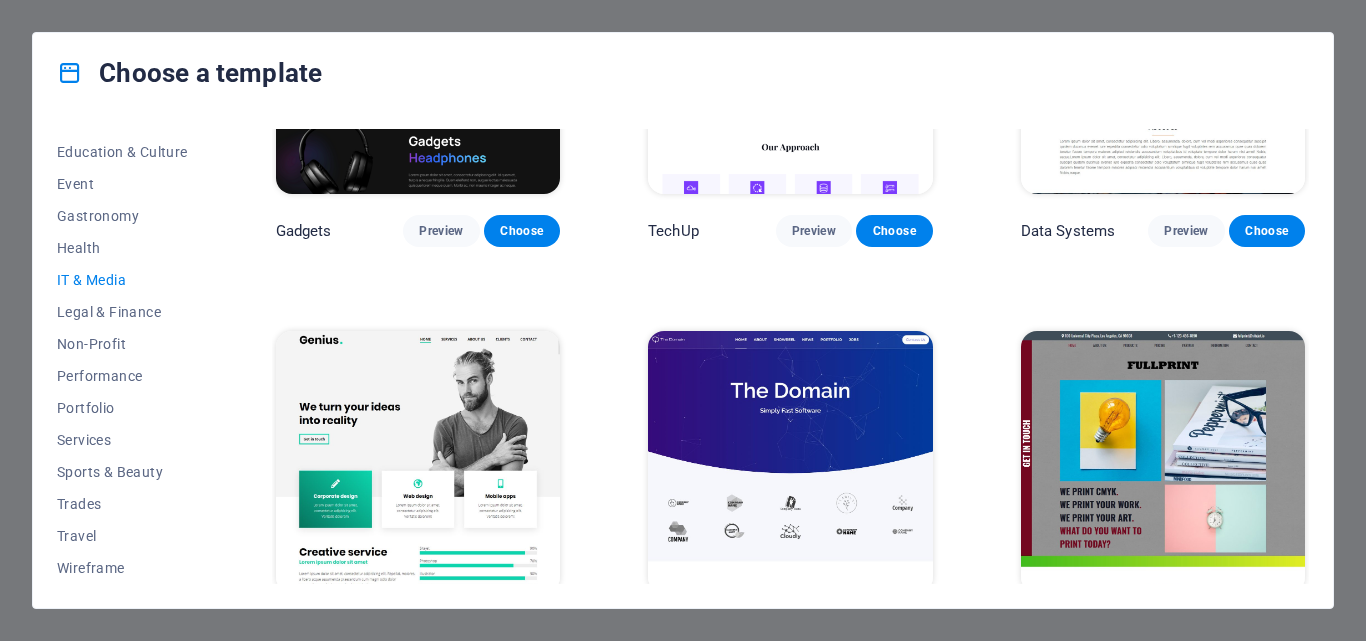 scroll, scrollTop: 700, scrollLeft: 0, axis: vertical 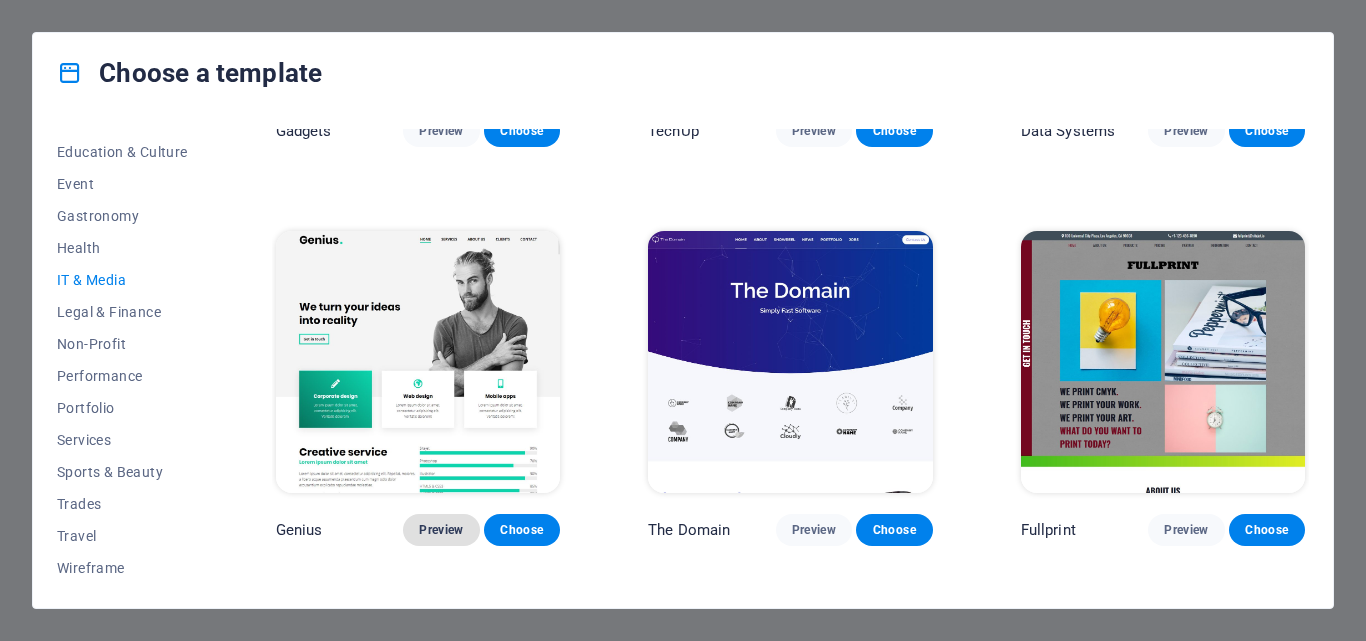 click on "Preview" at bounding box center [441, 530] 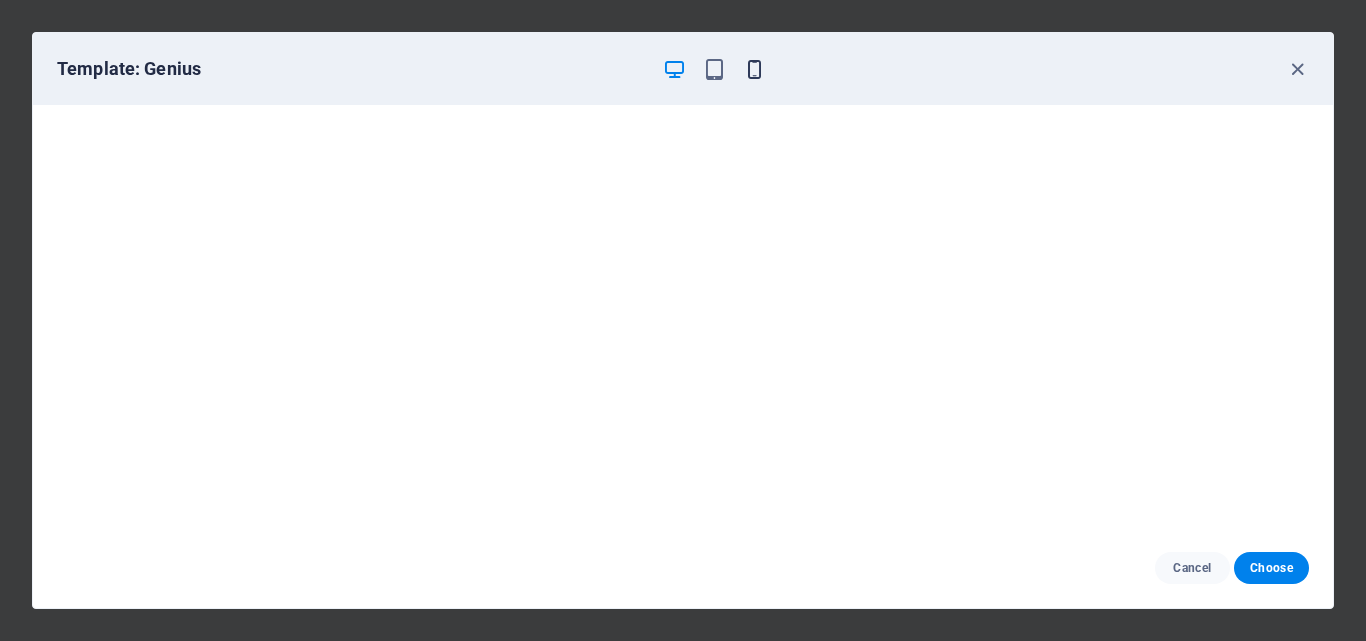 click at bounding box center (754, 69) 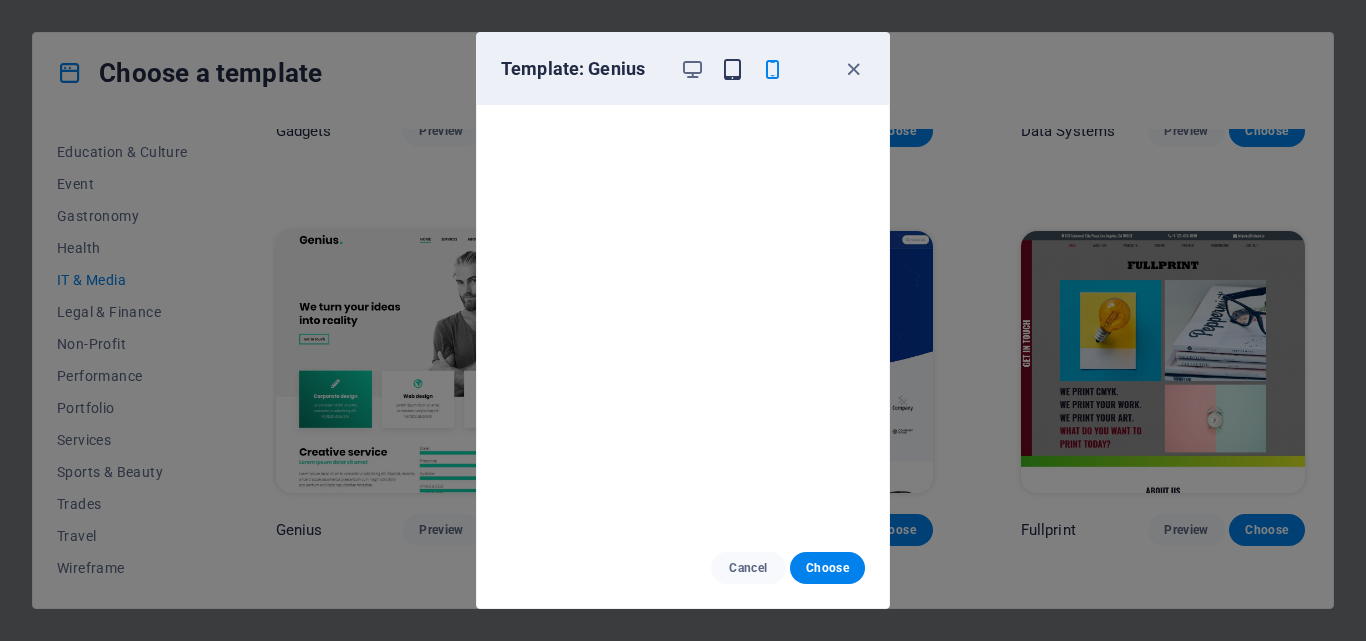 click at bounding box center (732, 69) 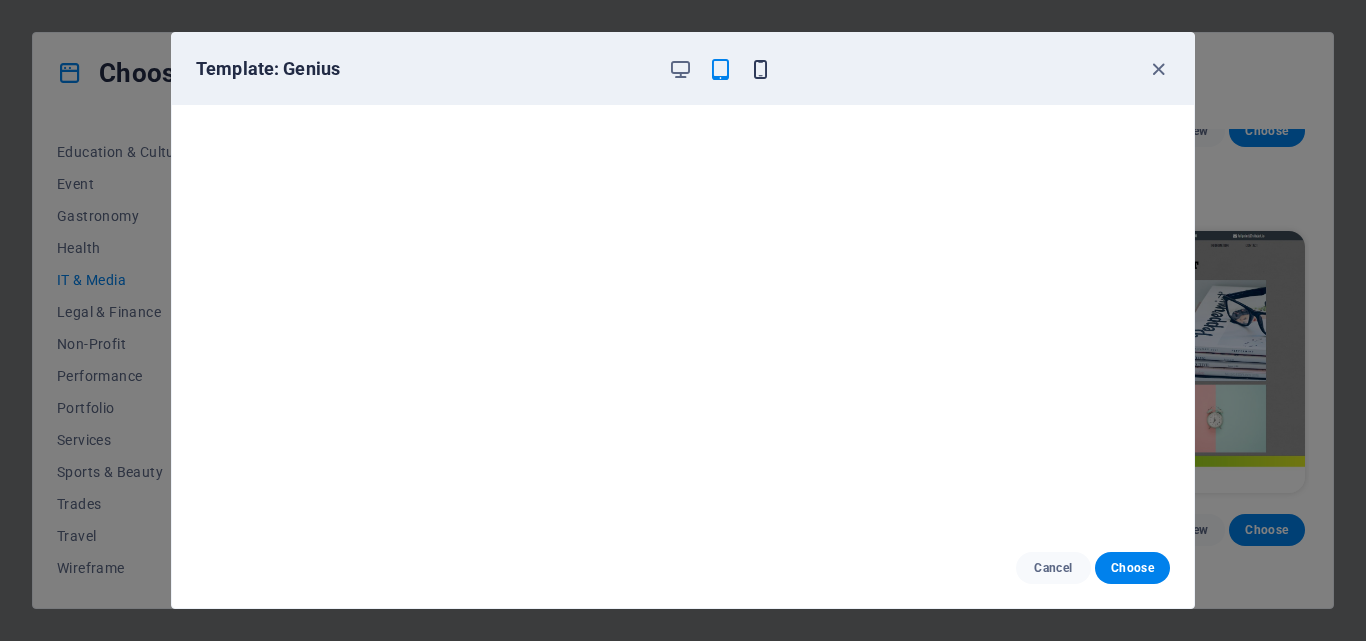 click at bounding box center (760, 69) 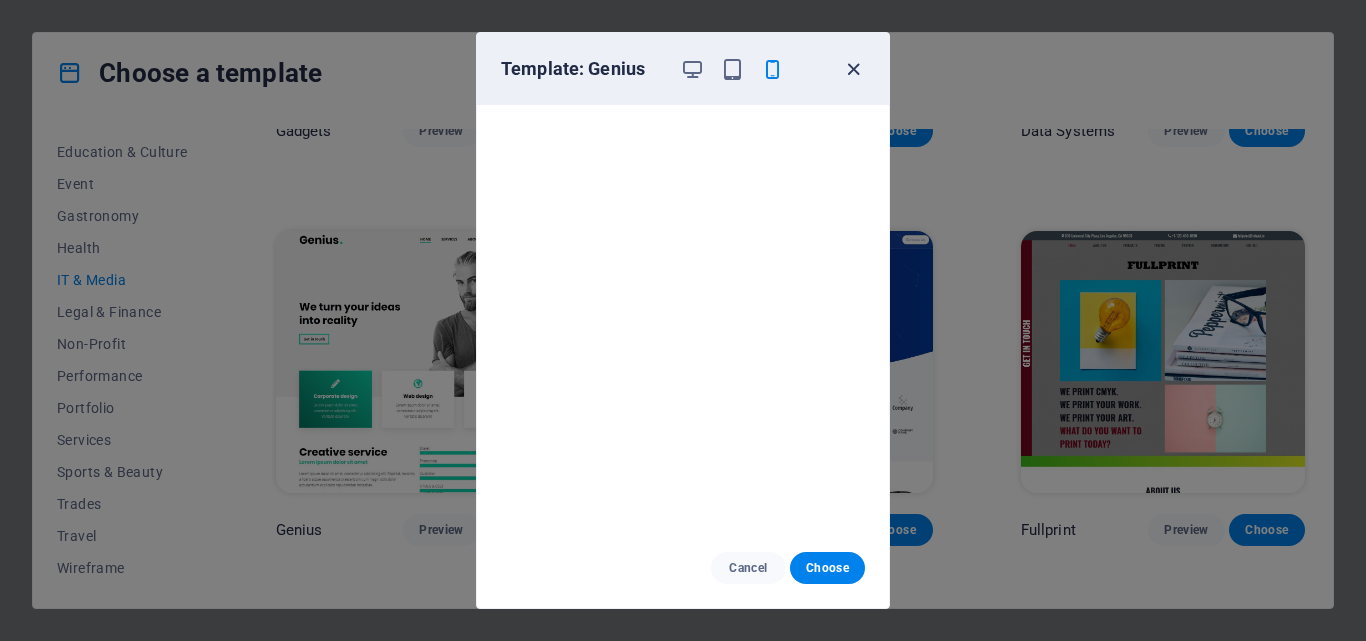 click at bounding box center [853, 69] 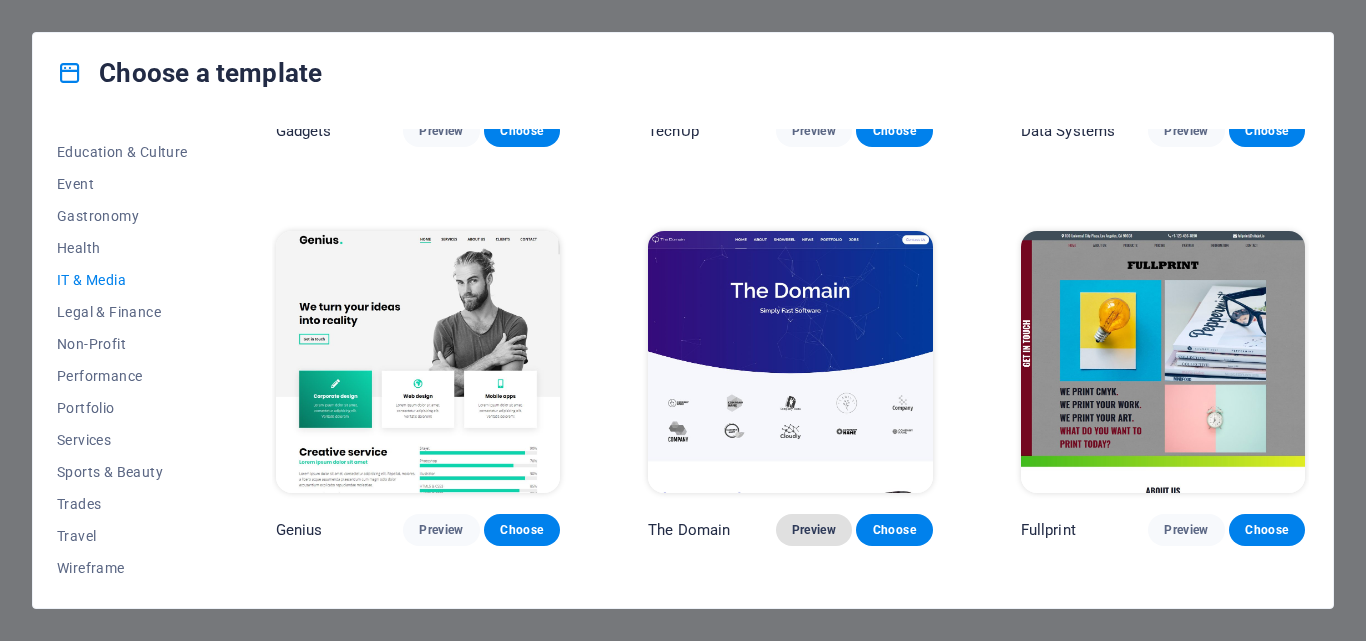 click on "Preview" at bounding box center [814, 530] 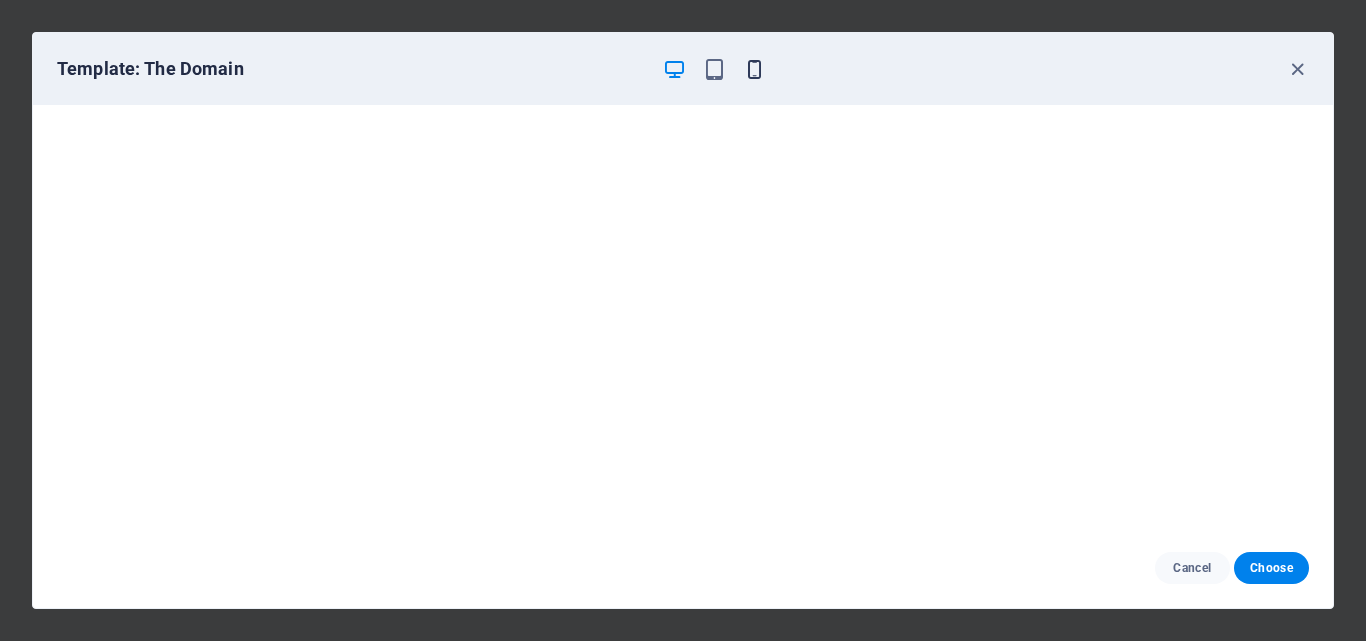 click at bounding box center (754, 69) 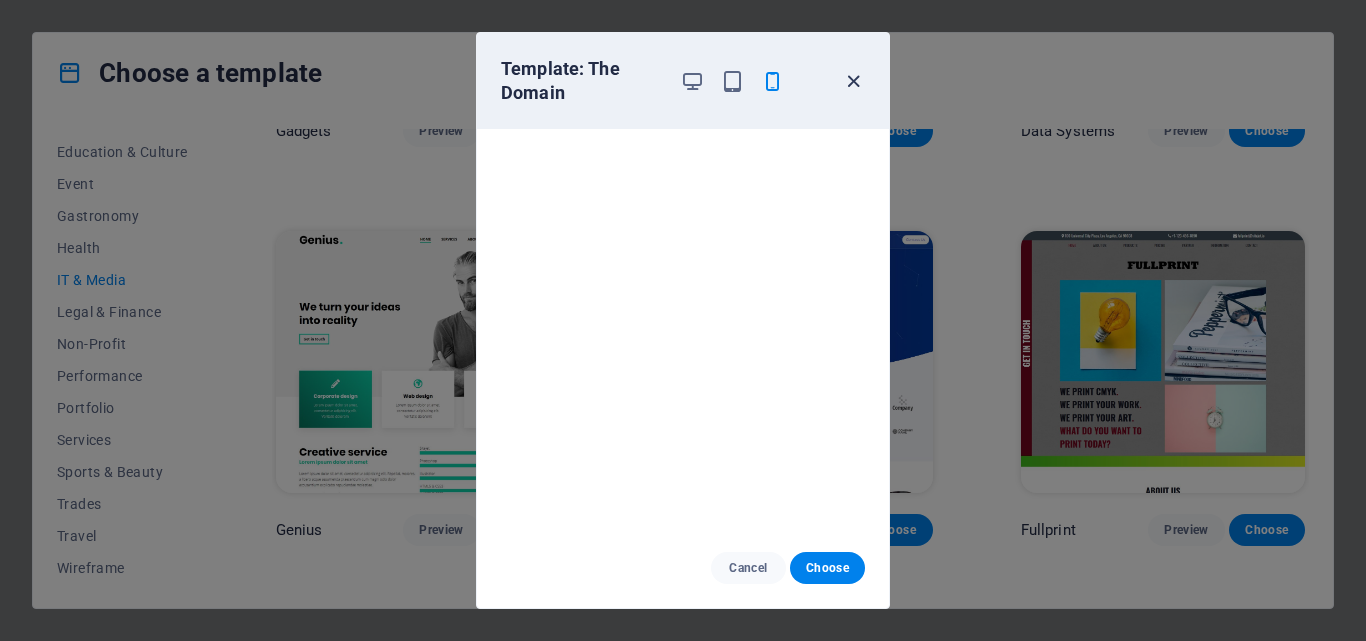click at bounding box center [853, 81] 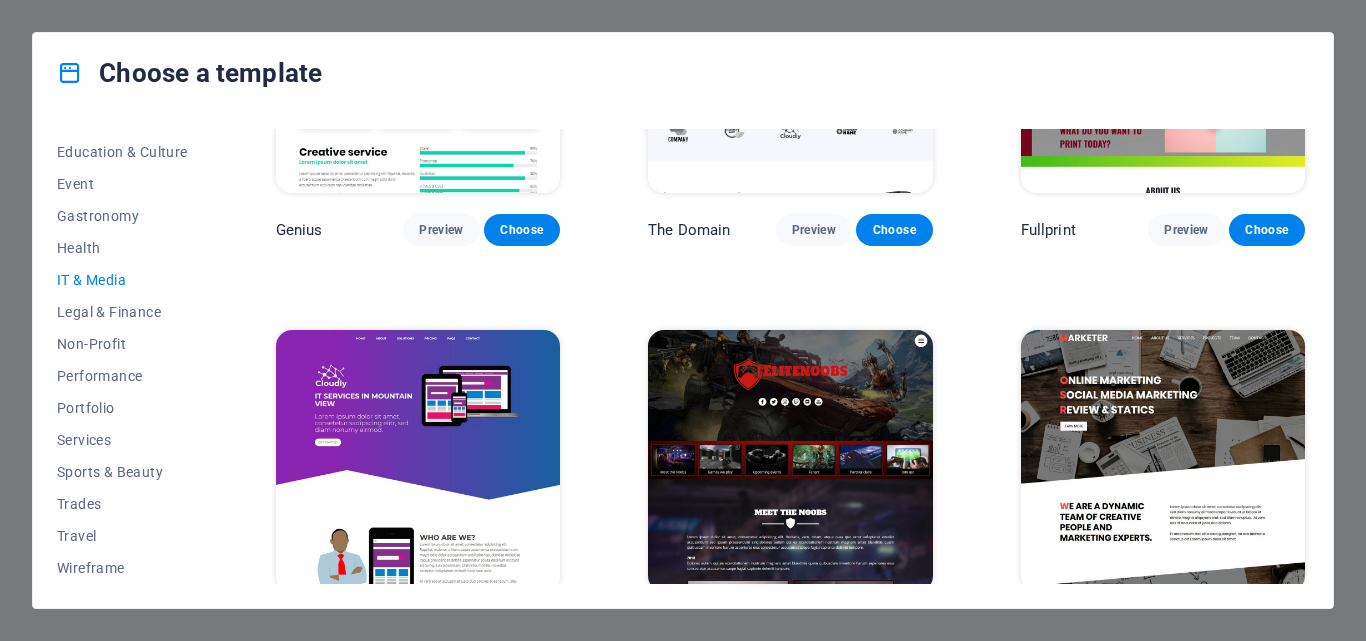 scroll, scrollTop: 1052, scrollLeft: 0, axis: vertical 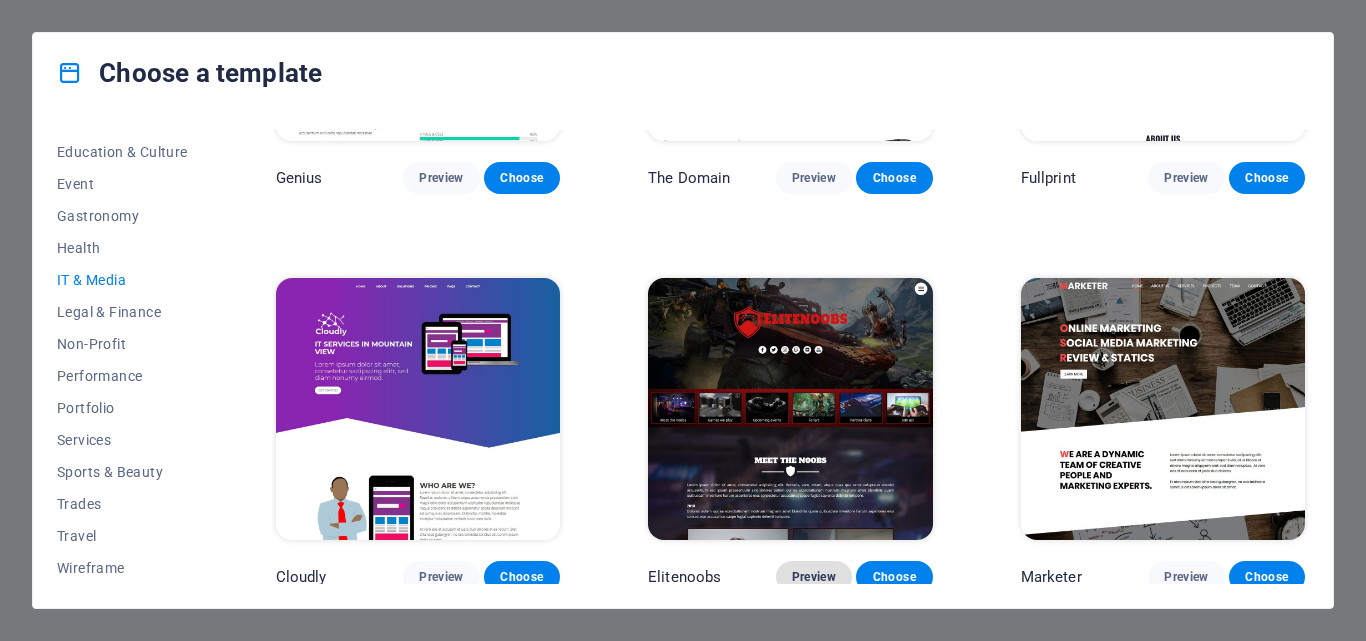 click on "Preview" at bounding box center [814, 577] 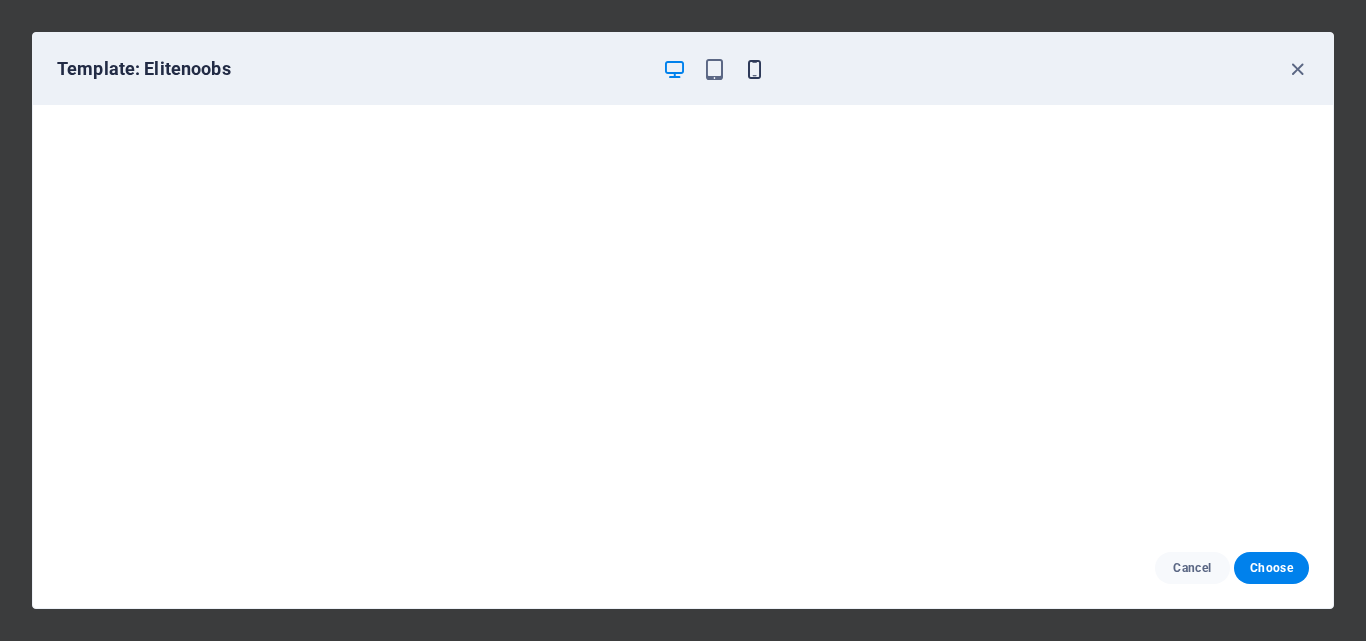 click at bounding box center (754, 69) 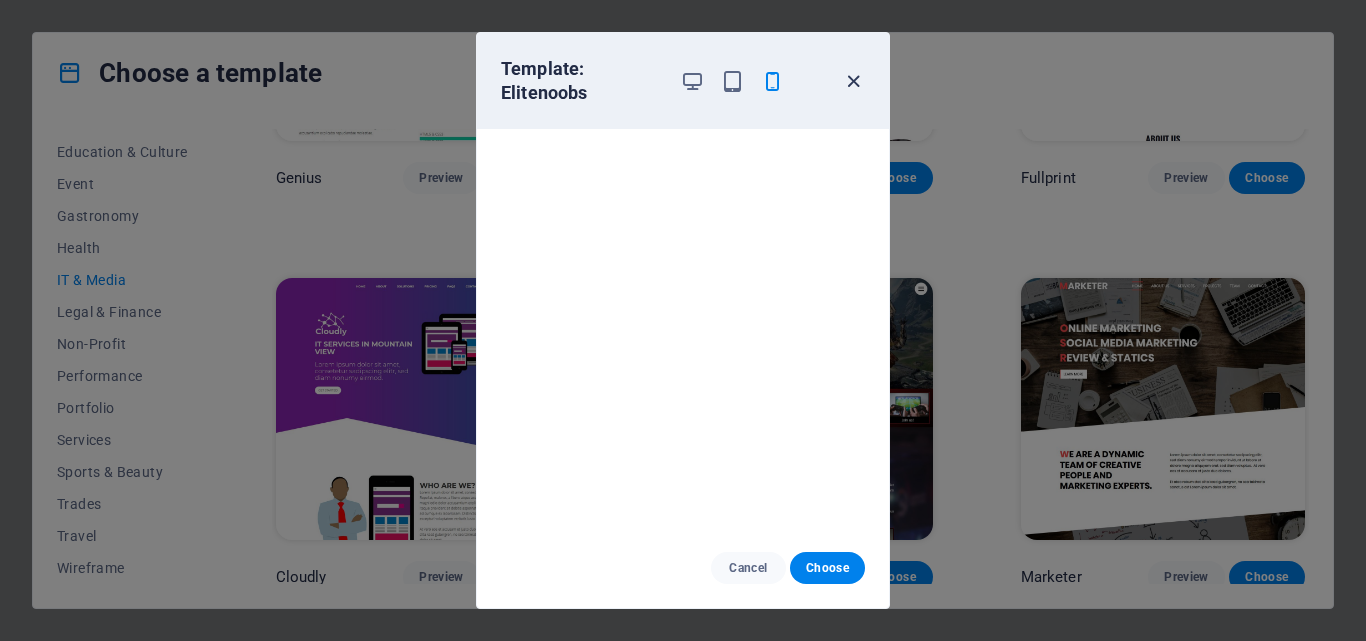 click at bounding box center (853, 81) 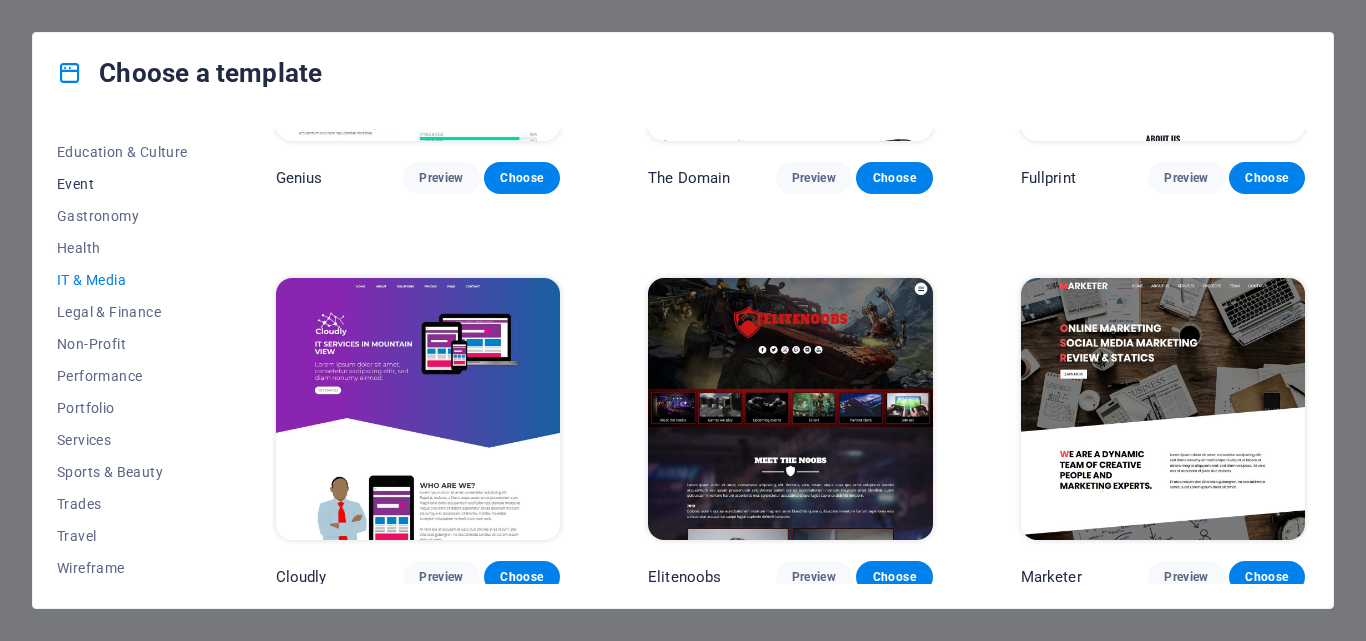 click on "Event" at bounding box center [122, 184] 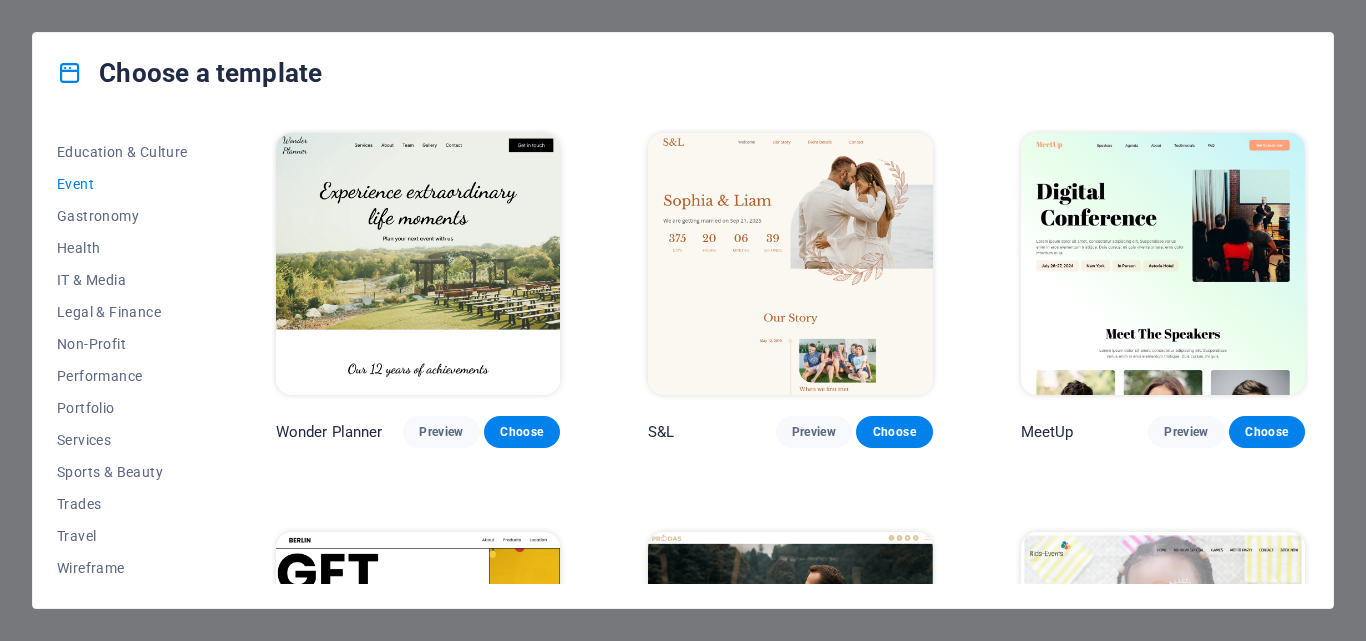 scroll, scrollTop: 100, scrollLeft: 0, axis: vertical 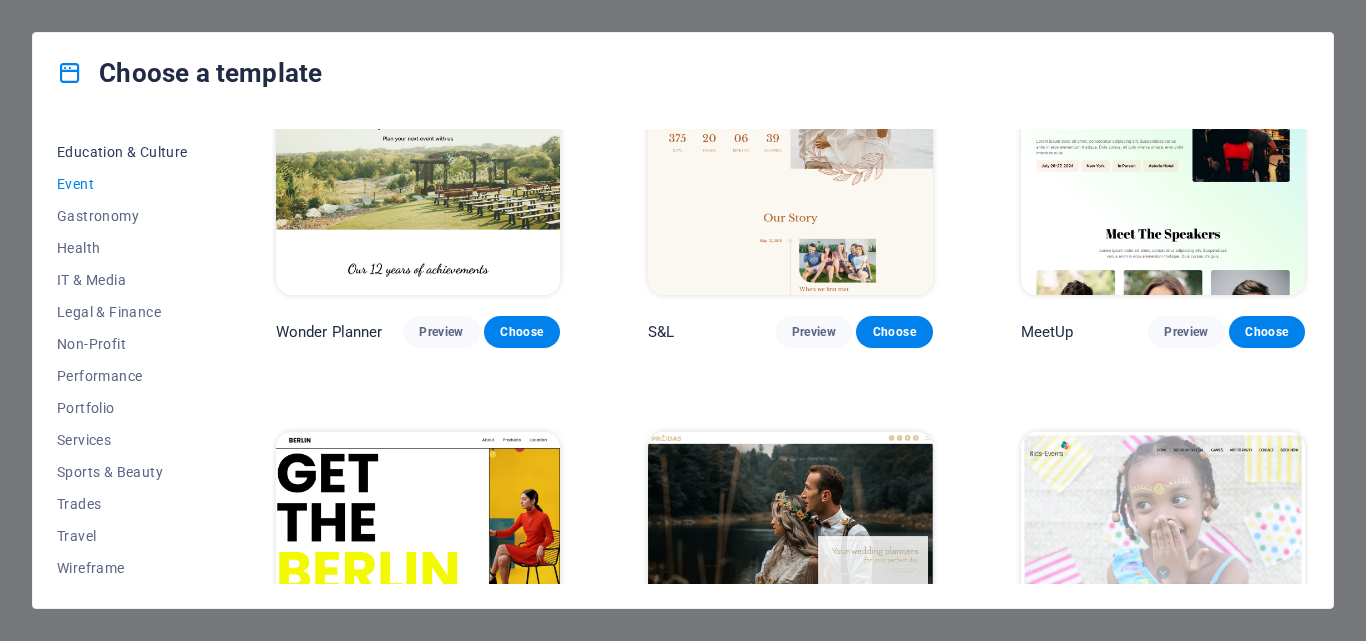 click on "Education & Culture" at bounding box center [122, 152] 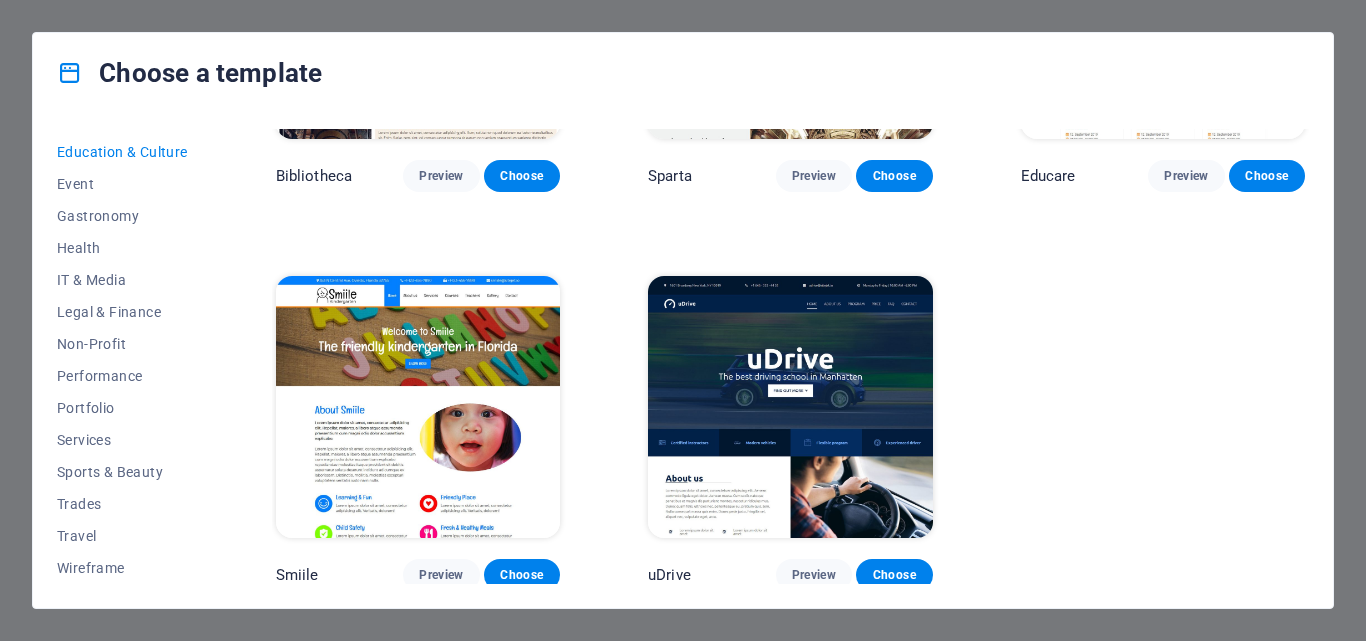 scroll, scrollTop: 355, scrollLeft: 0, axis: vertical 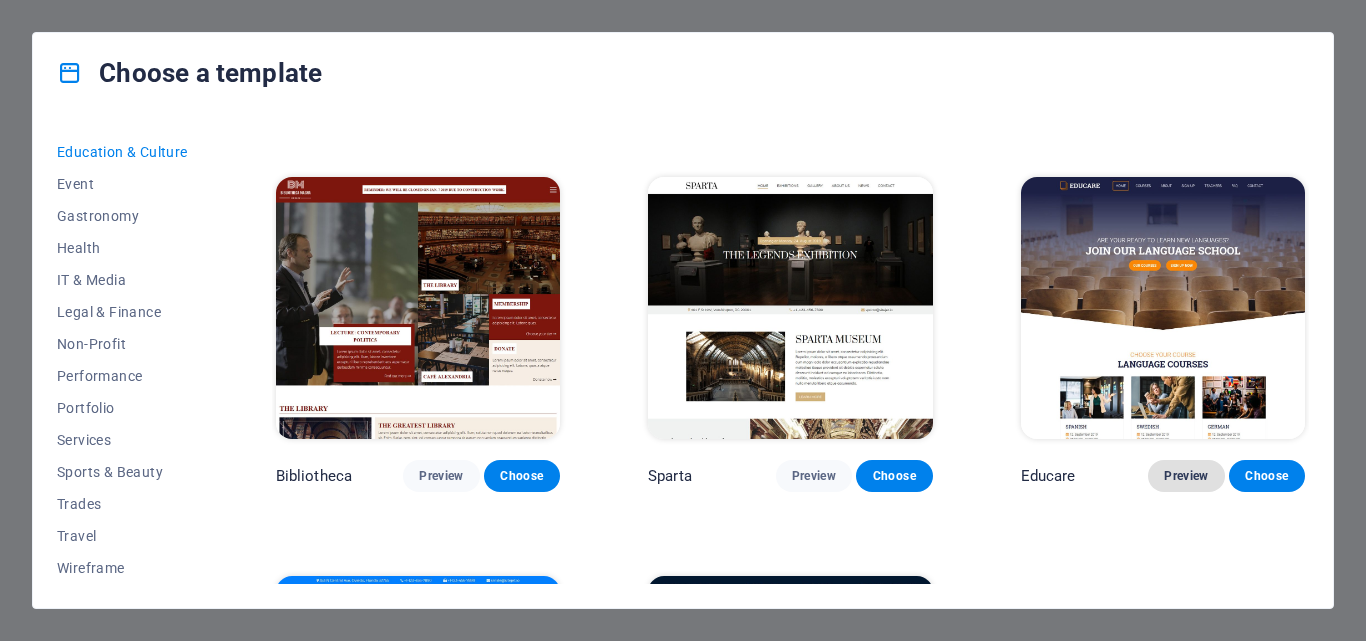 click on "Preview" at bounding box center (1186, 476) 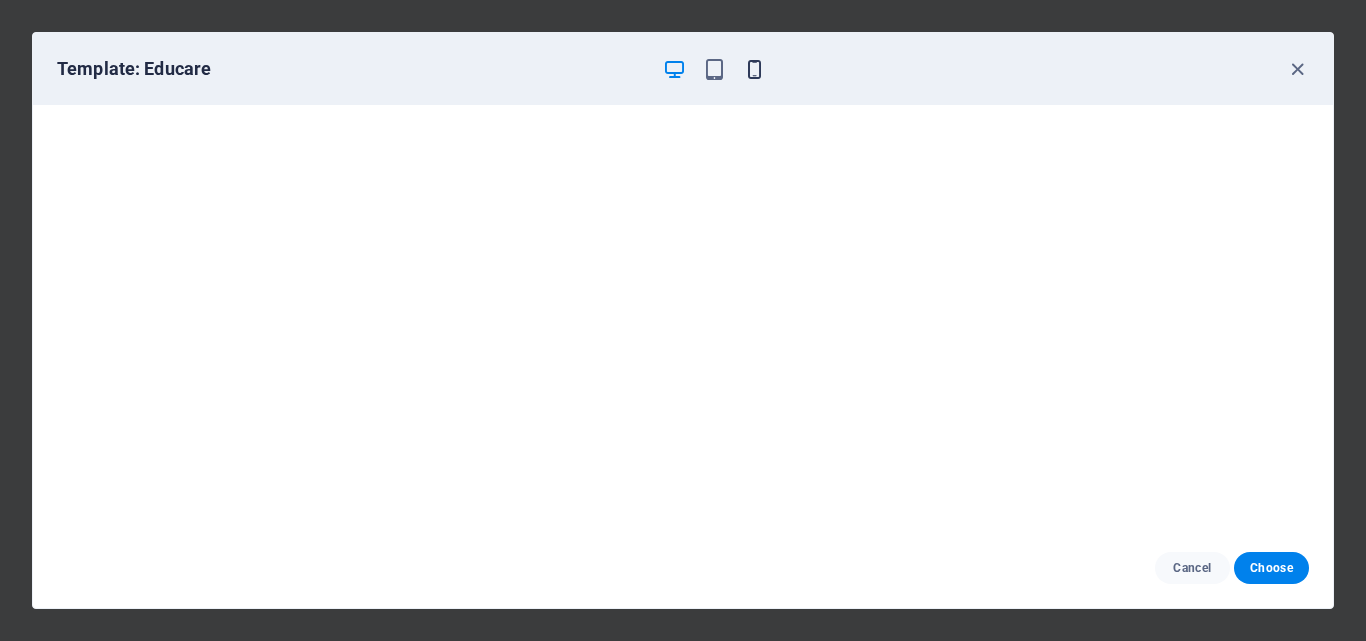 click at bounding box center [754, 69] 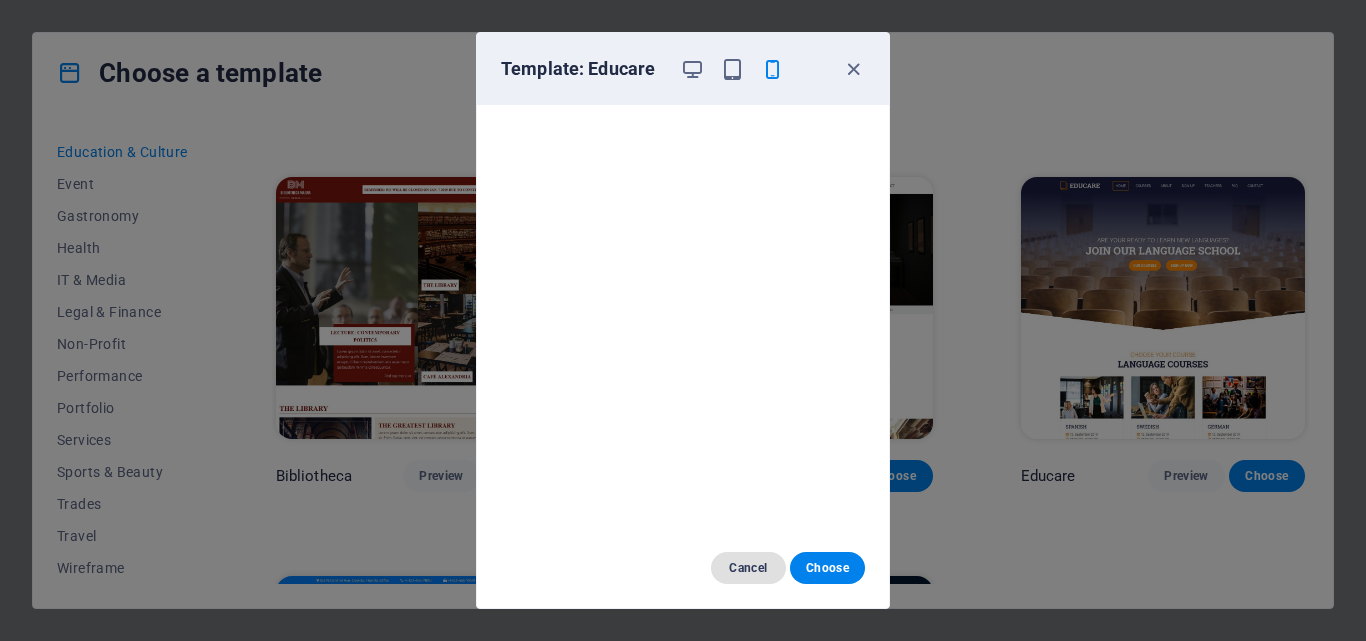 click on "Cancel" at bounding box center [748, 568] 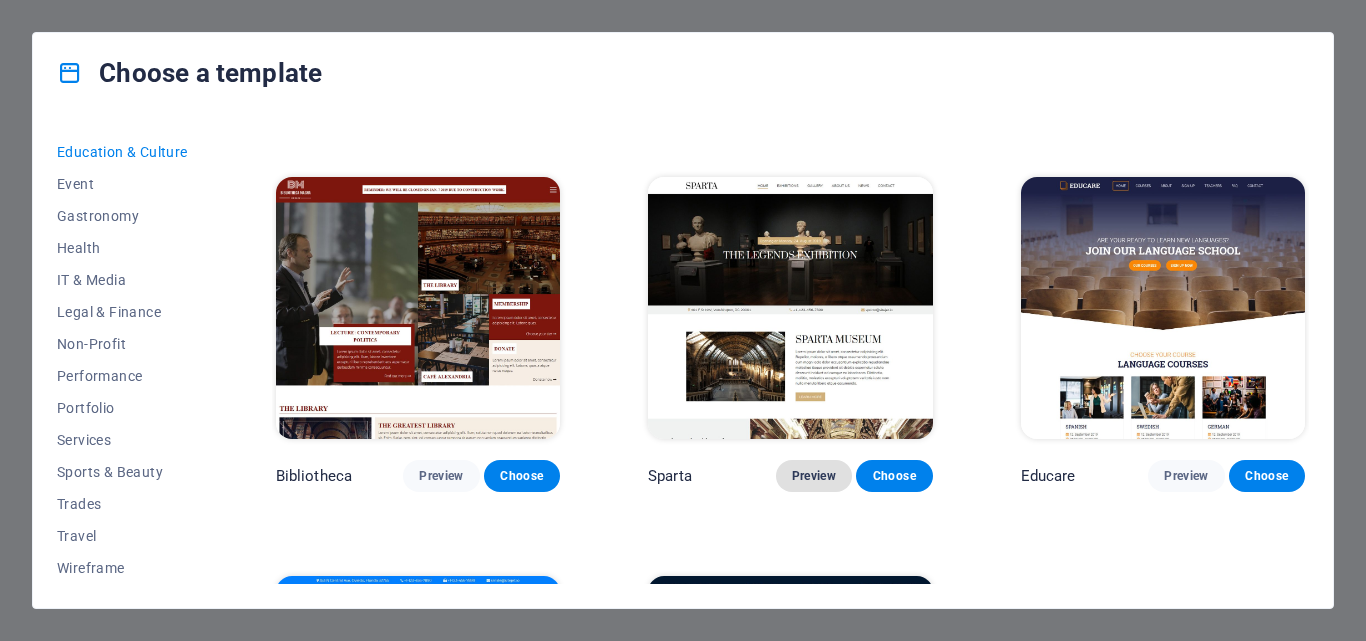 click on "Preview" at bounding box center [814, 476] 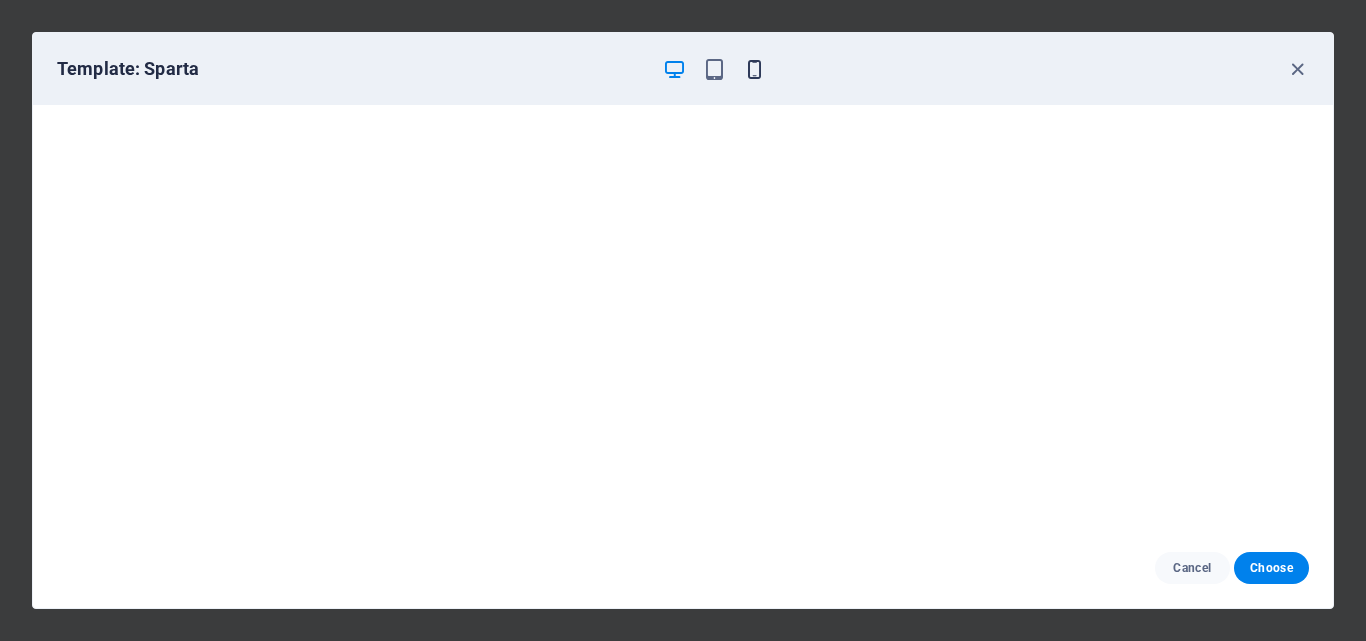 click at bounding box center (754, 69) 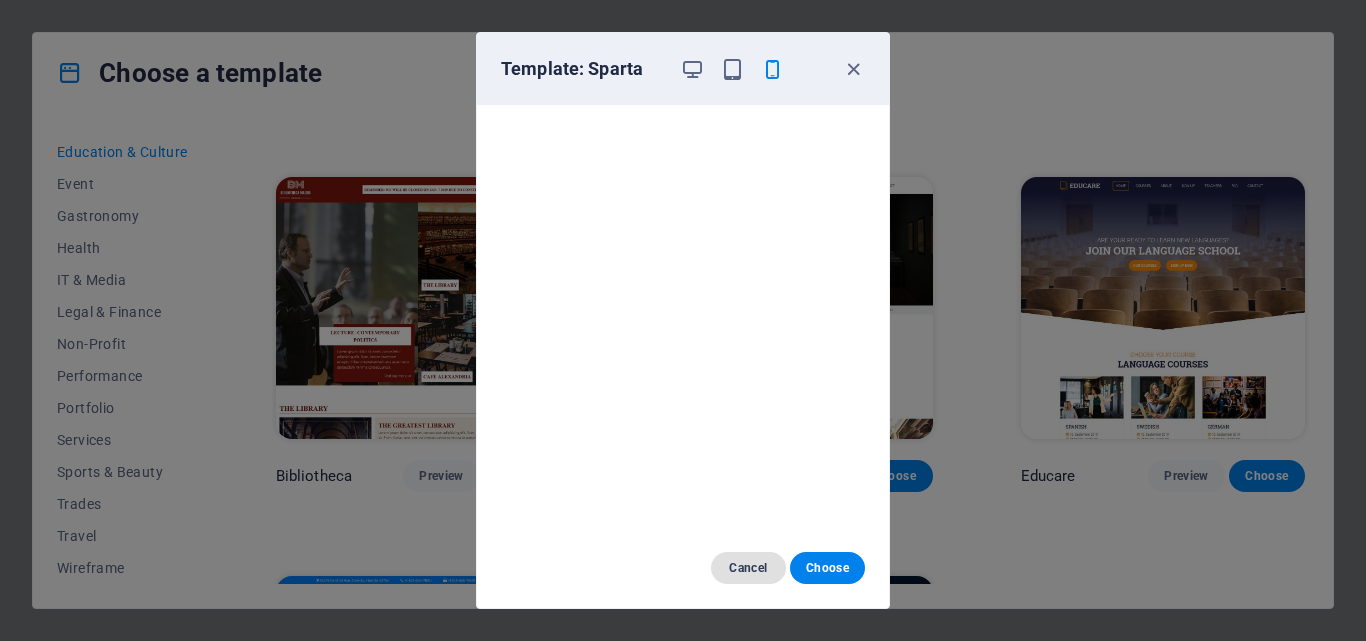 click on "Cancel" at bounding box center (748, 568) 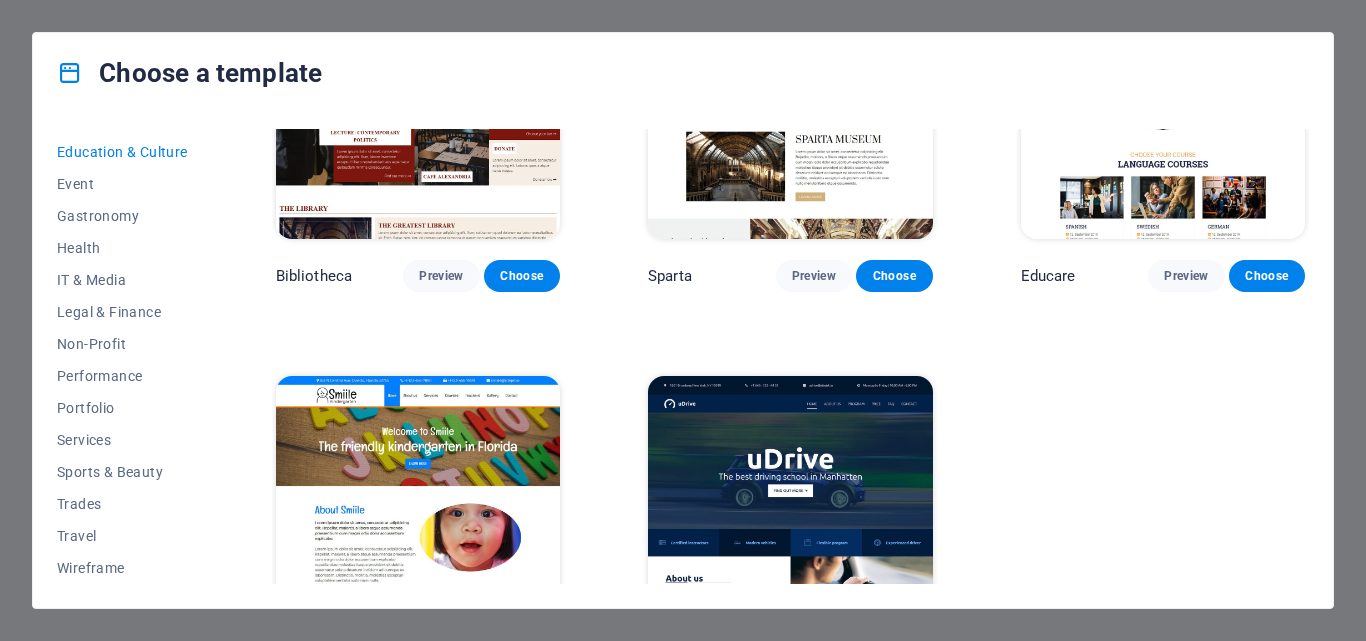 scroll, scrollTop: 655, scrollLeft: 0, axis: vertical 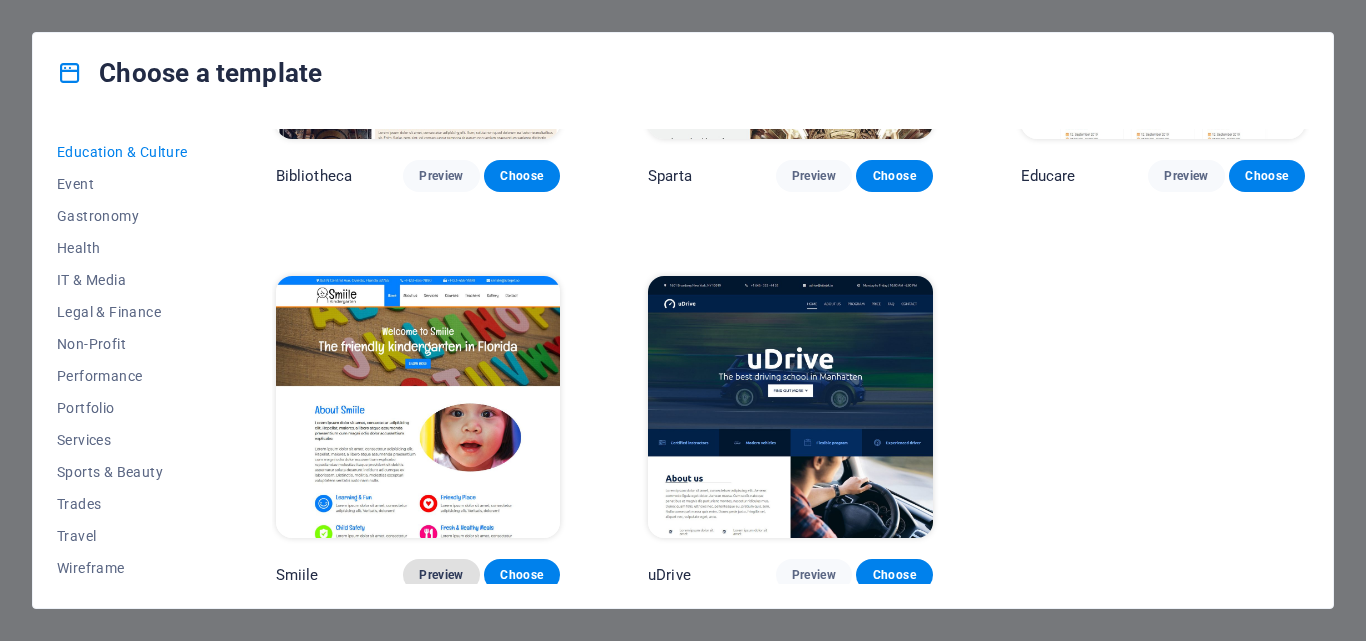 click on "Preview" at bounding box center [441, 575] 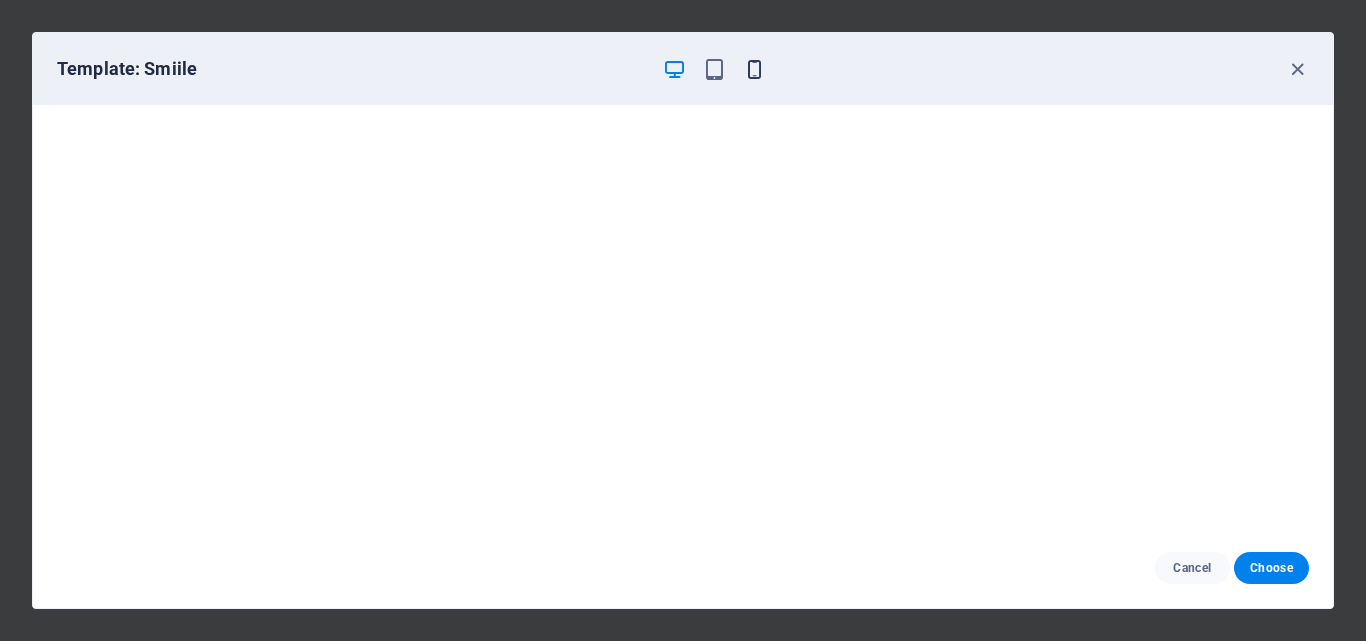 click at bounding box center (754, 69) 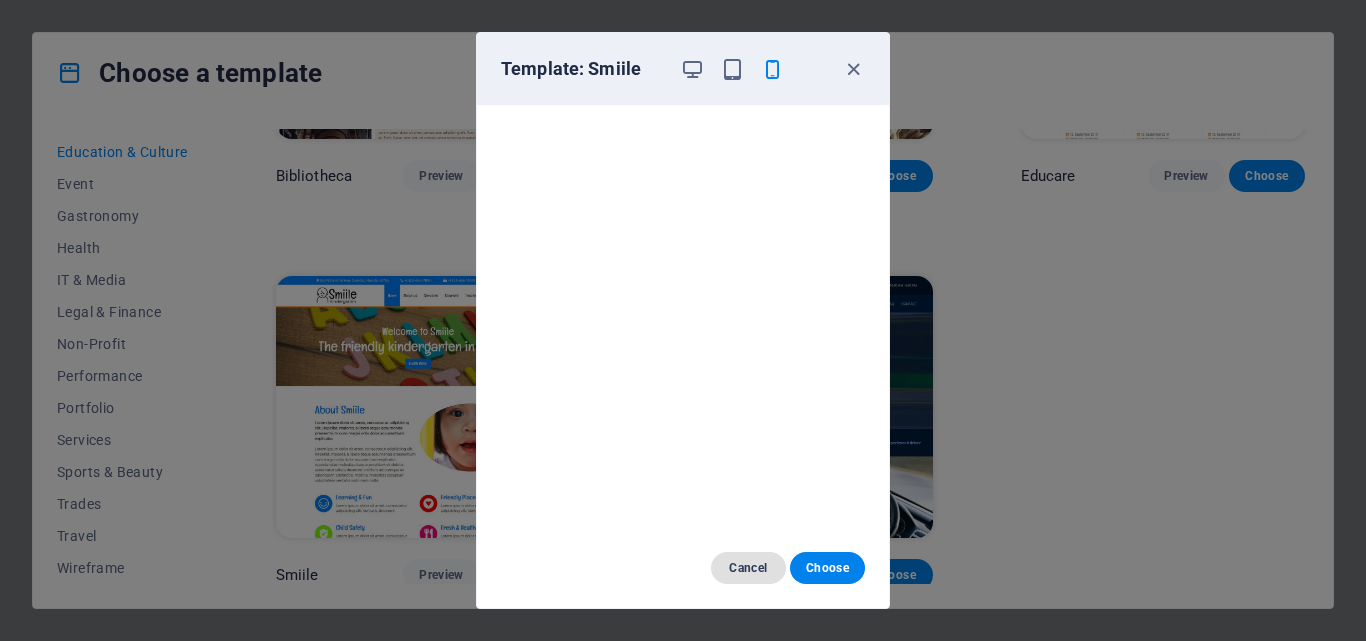click on "Cancel" at bounding box center [748, 568] 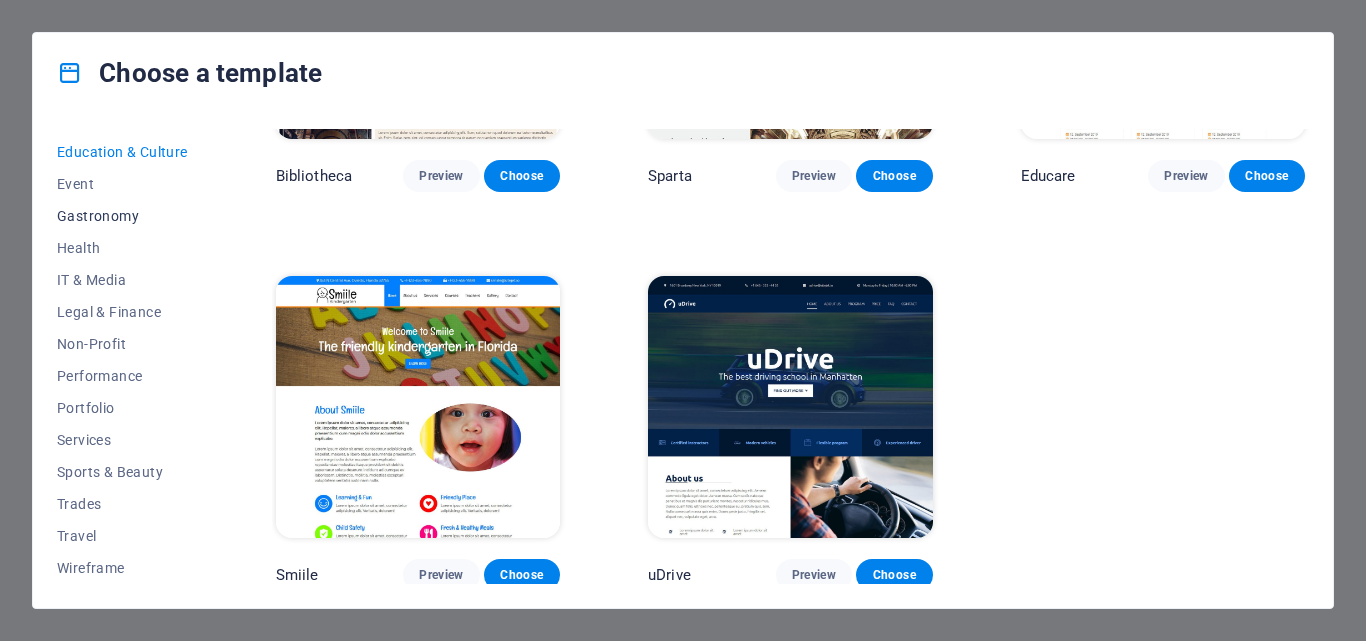 click on "Gastronomy" at bounding box center [122, 216] 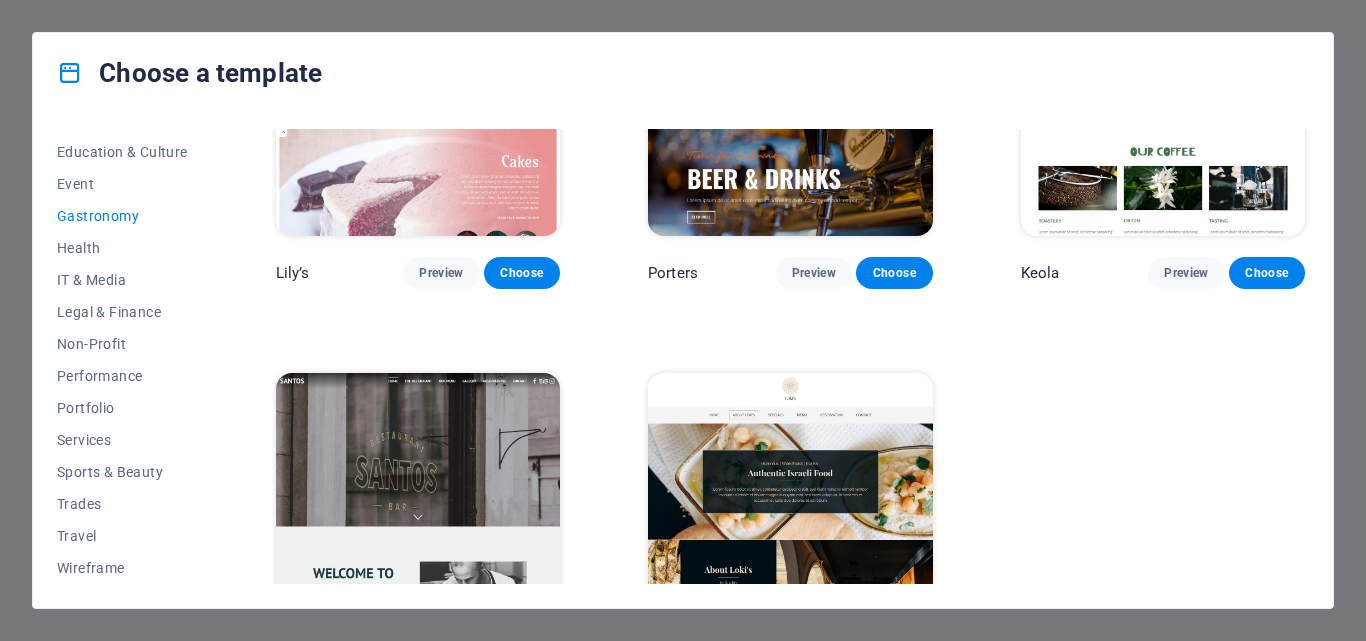 scroll, scrollTop: 1845, scrollLeft: 0, axis: vertical 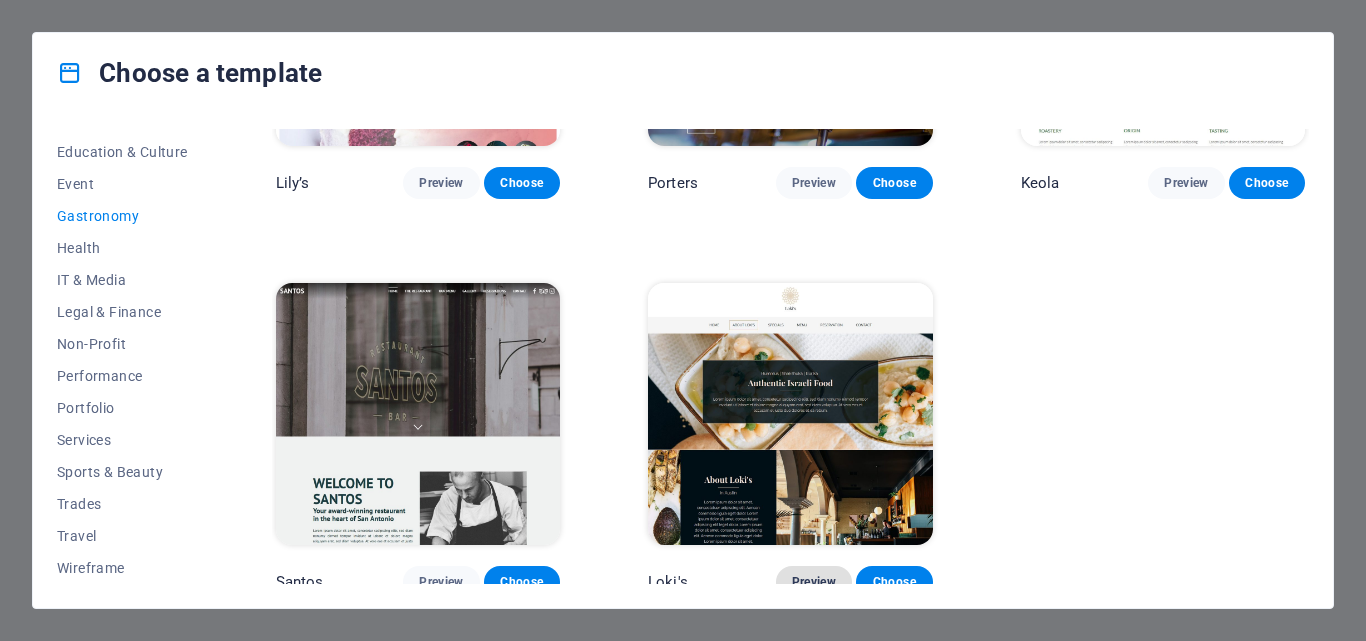 click on "Preview" at bounding box center [814, 582] 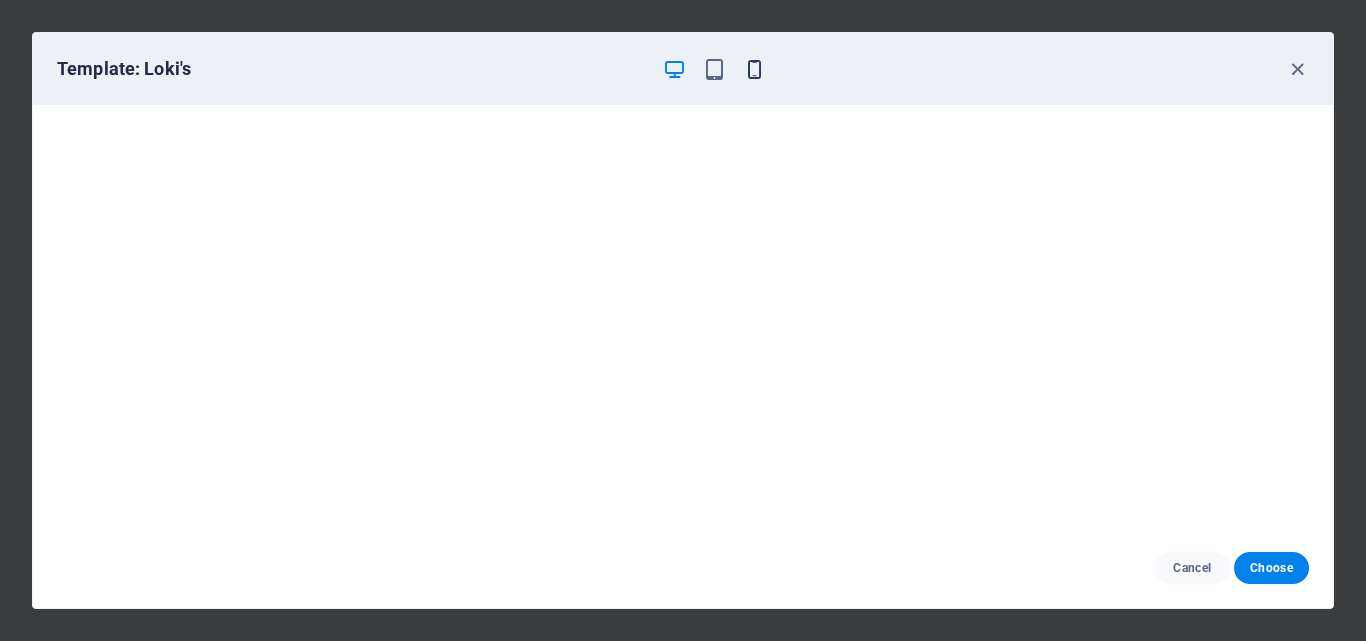 click at bounding box center [754, 69] 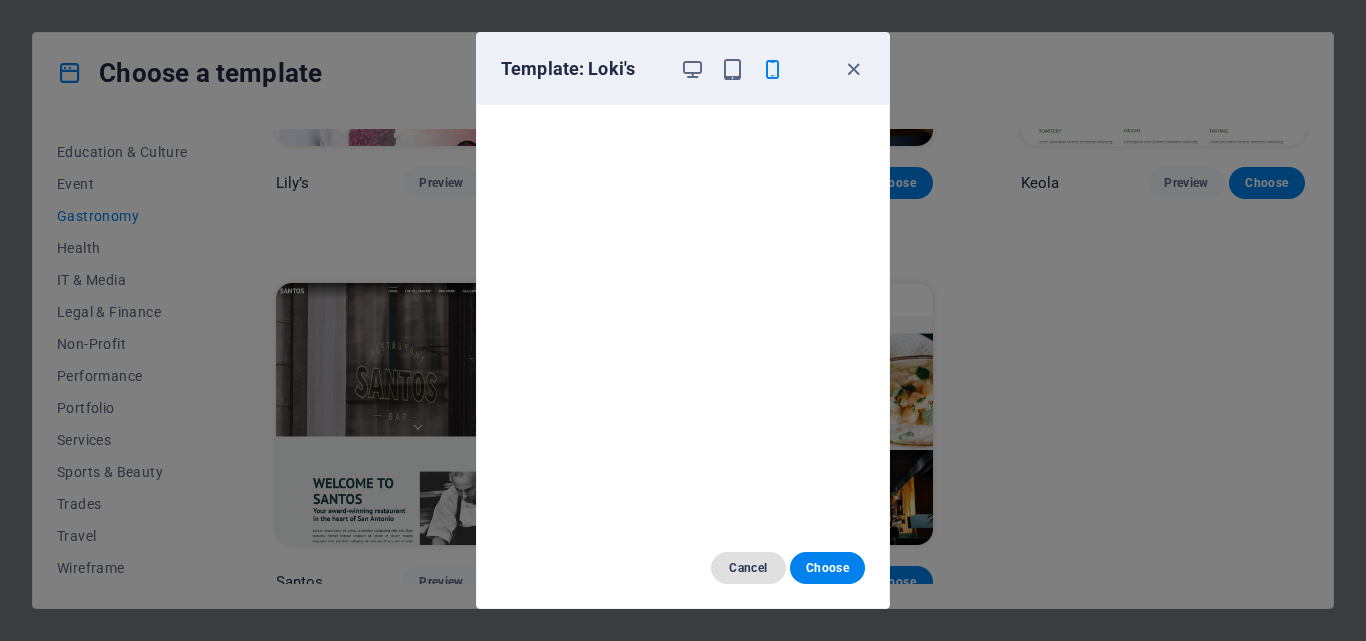 click on "Cancel" at bounding box center (748, 568) 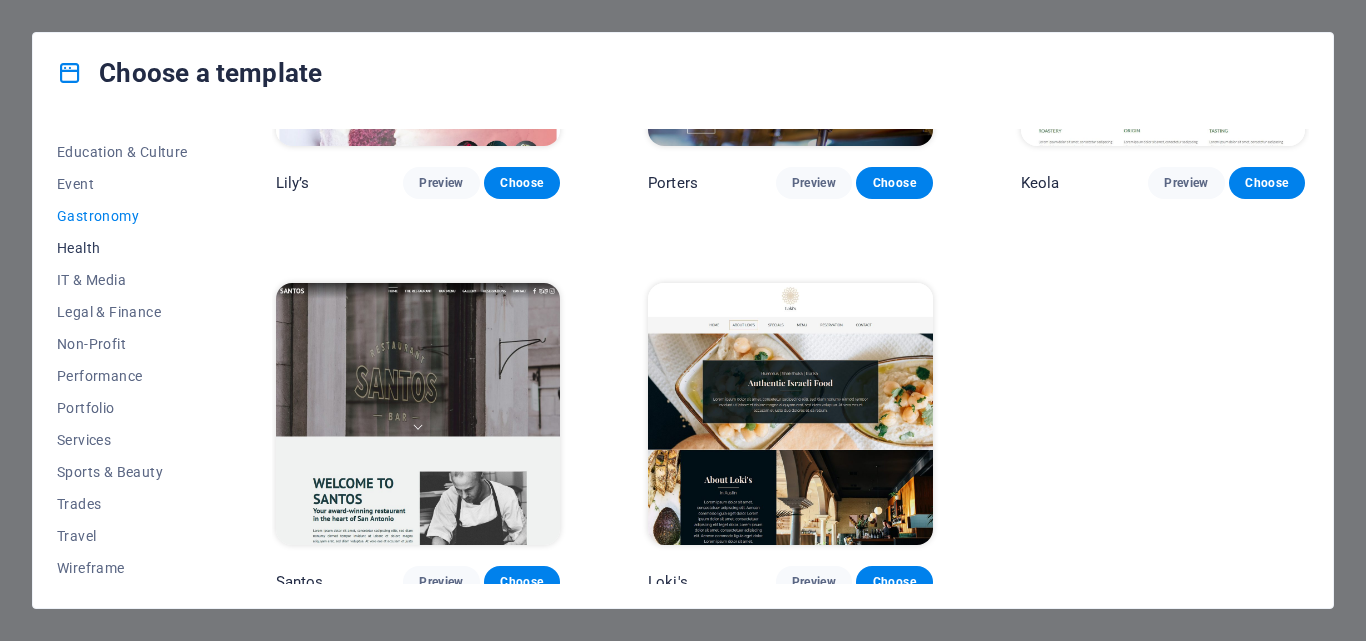 click on "Health" at bounding box center [122, 248] 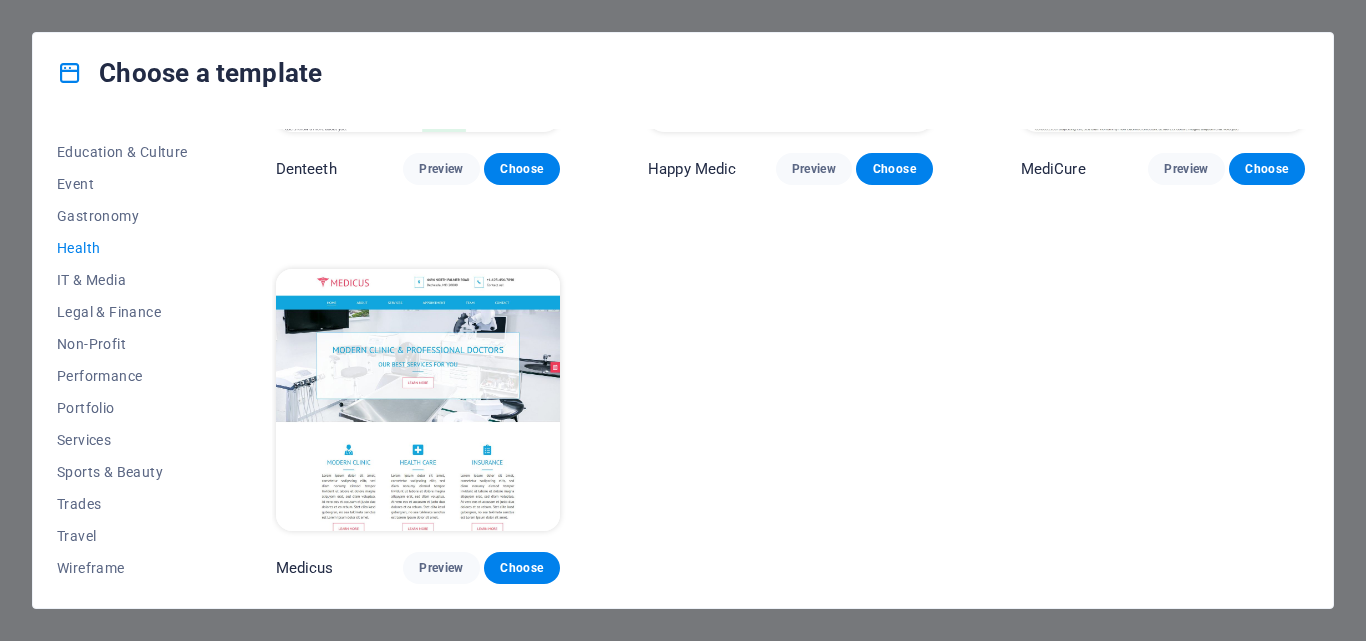 scroll, scrollTop: 0, scrollLeft: 0, axis: both 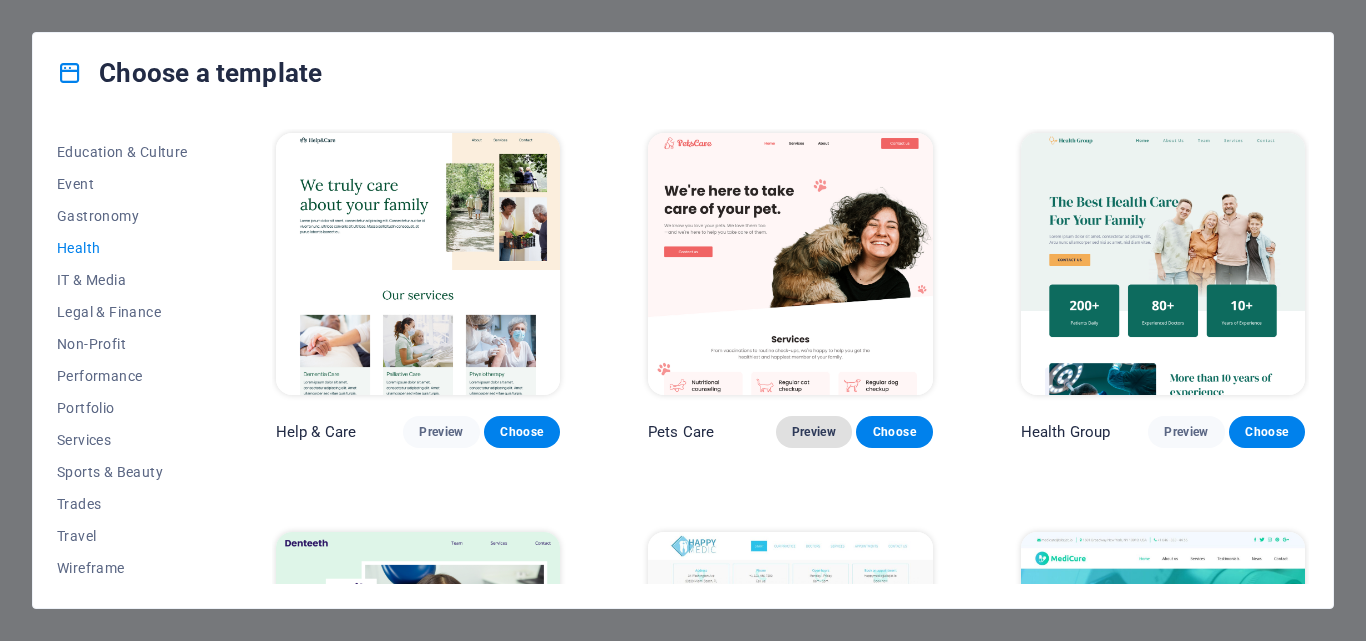 click on "Preview" at bounding box center (814, 432) 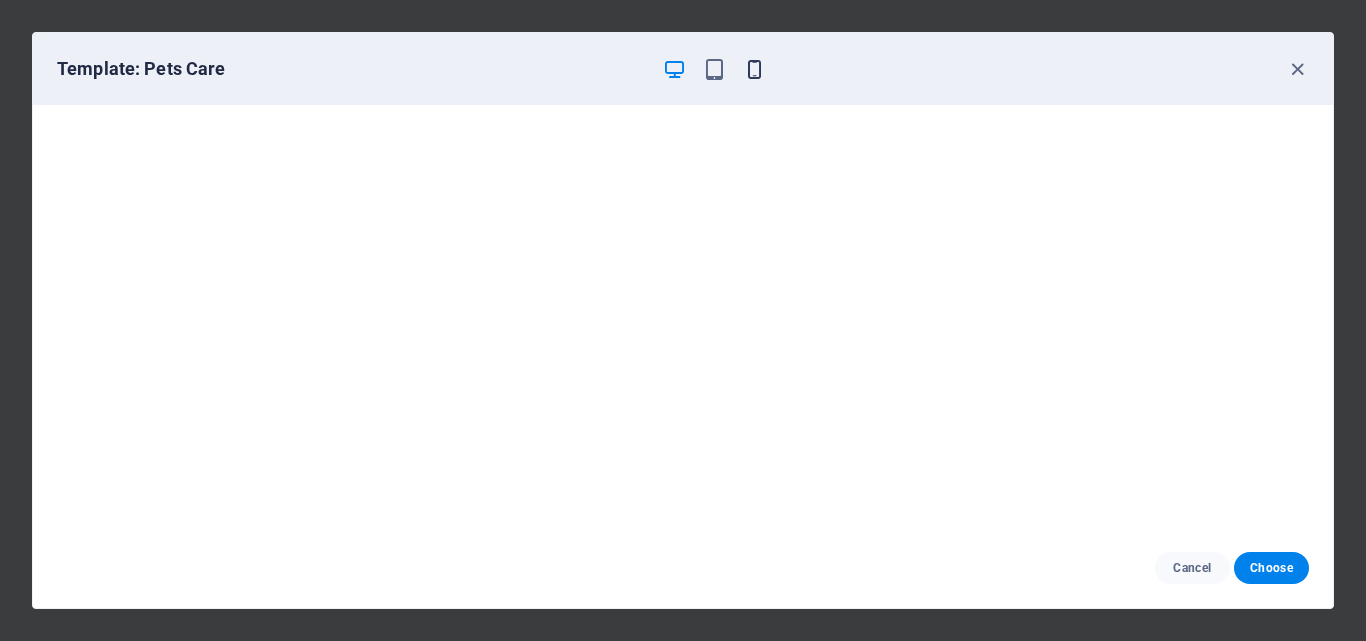 click at bounding box center [754, 69] 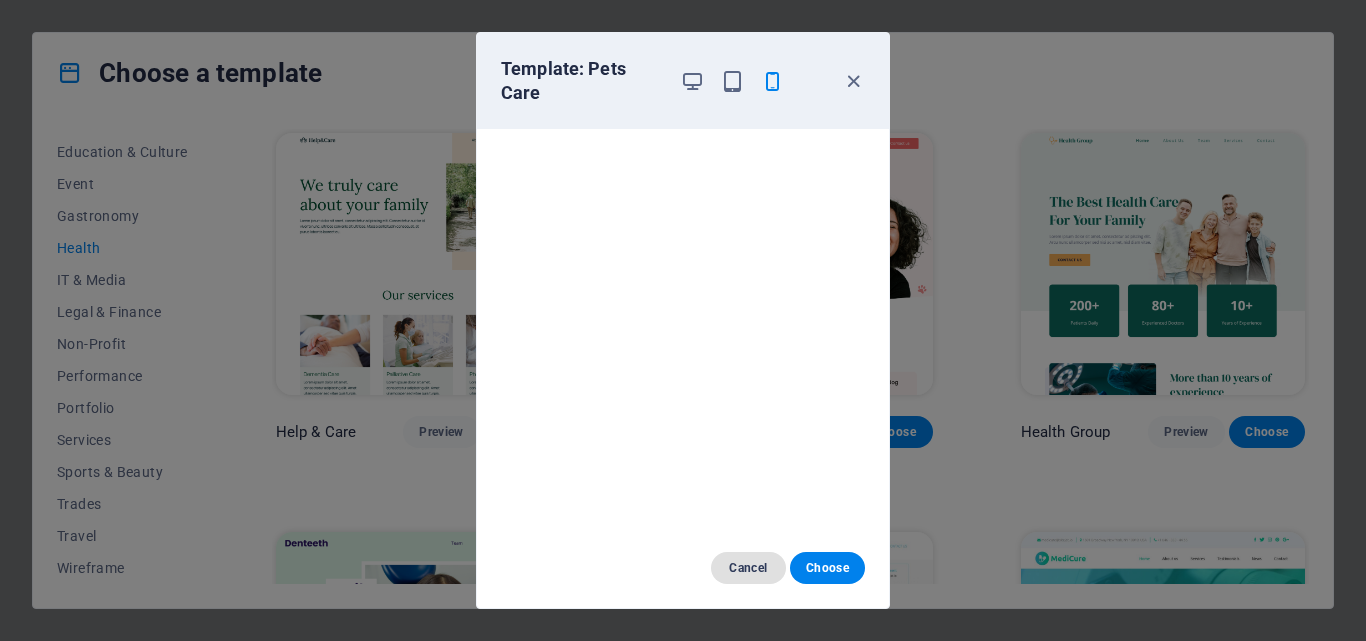click on "Cancel" at bounding box center (748, 568) 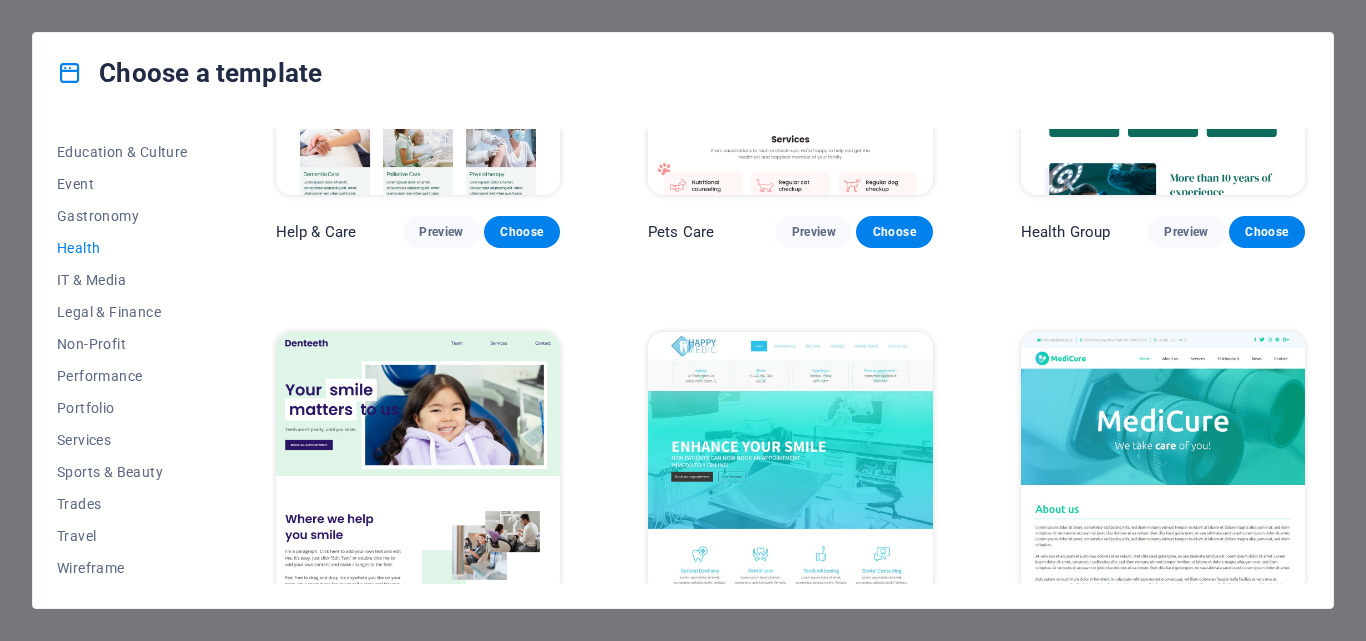 scroll, scrollTop: 300, scrollLeft: 0, axis: vertical 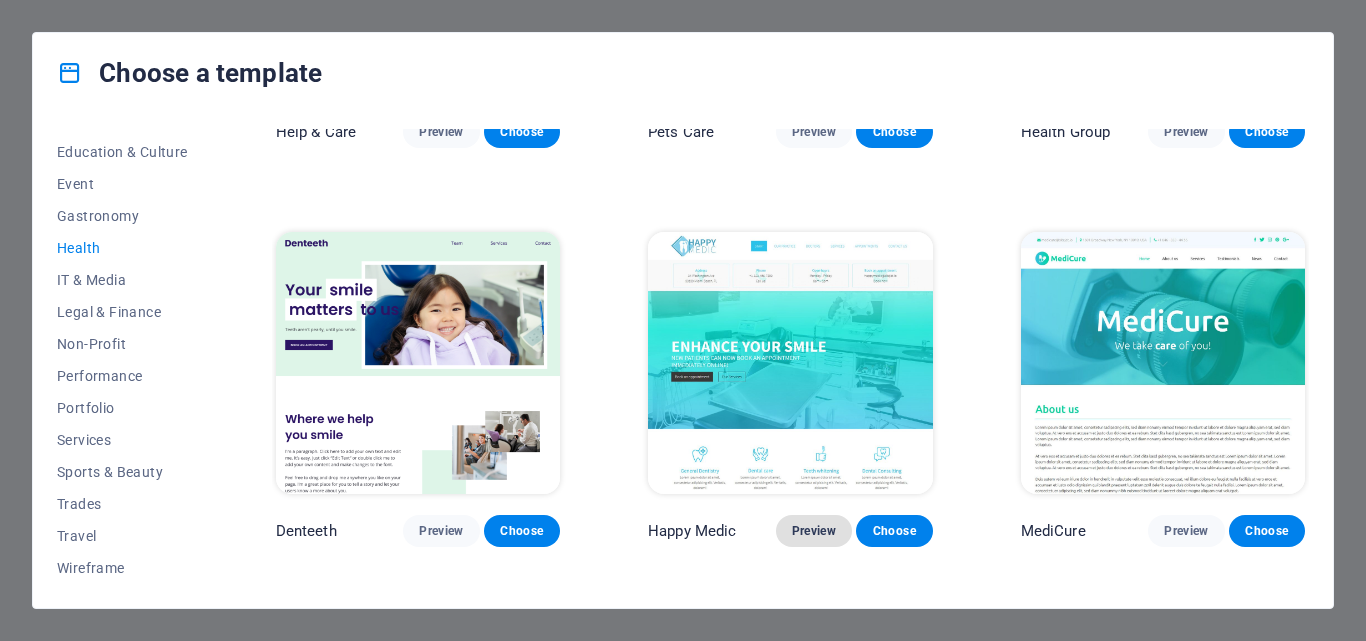 click on "Preview" at bounding box center (814, 531) 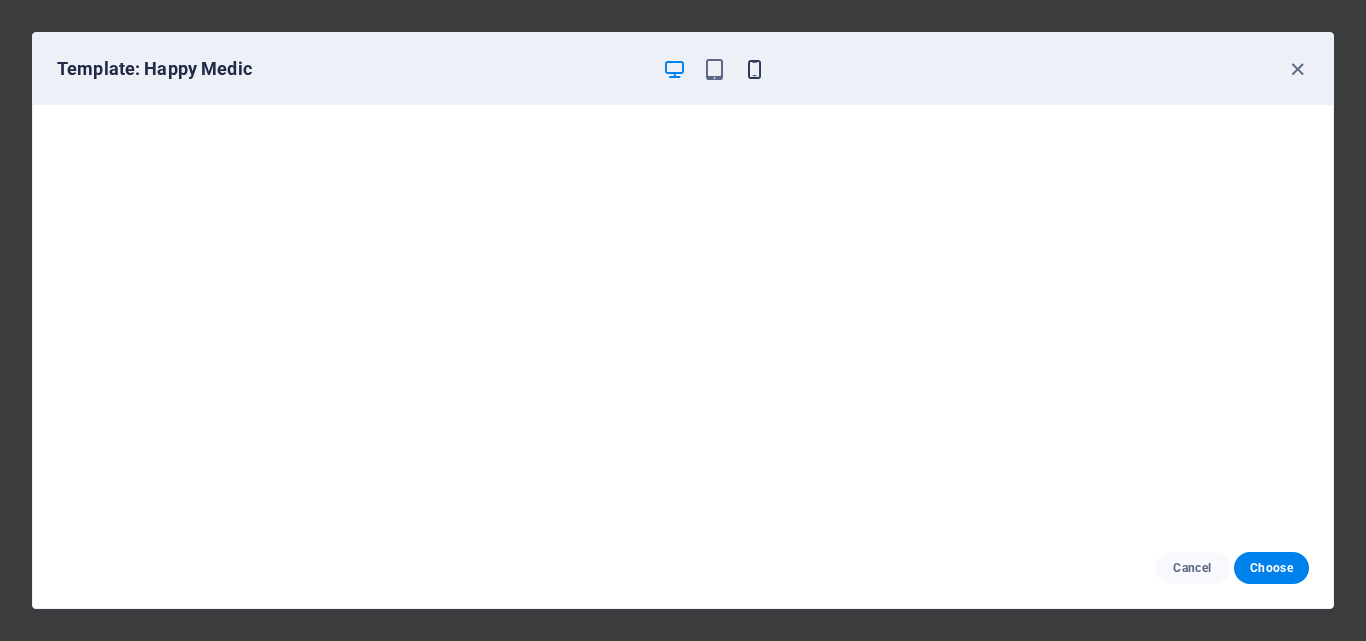 click at bounding box center [754, 69] 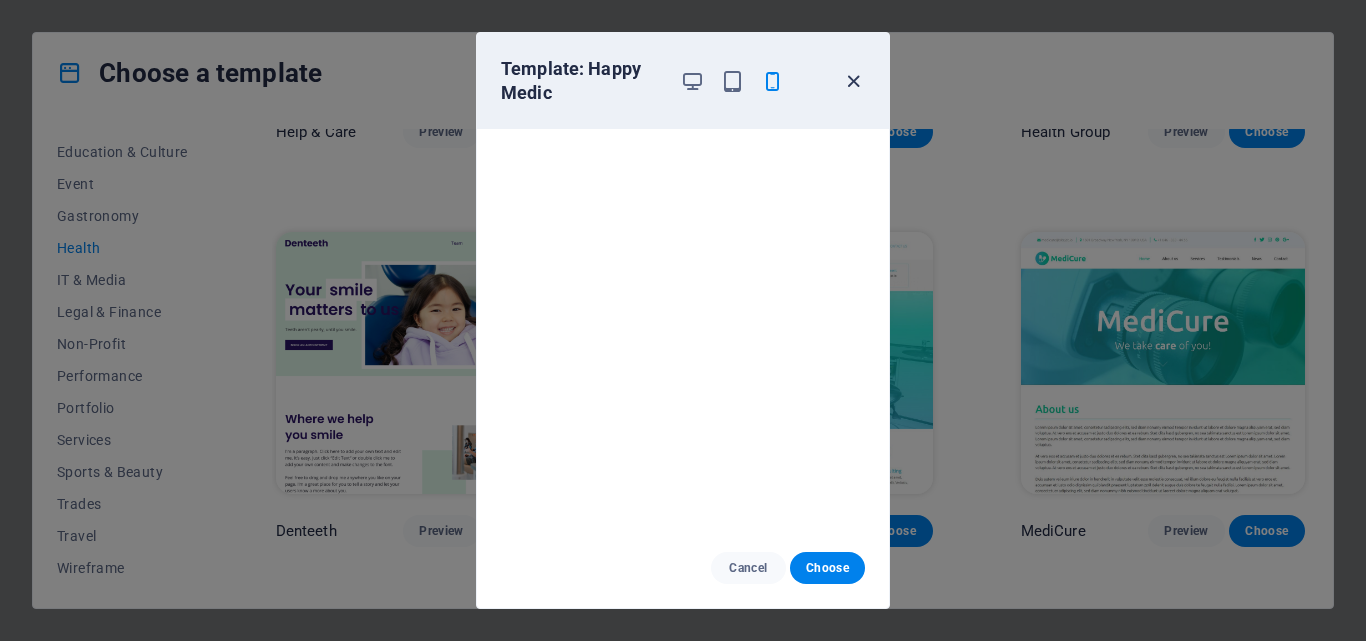click at bounding box center (853, 81) 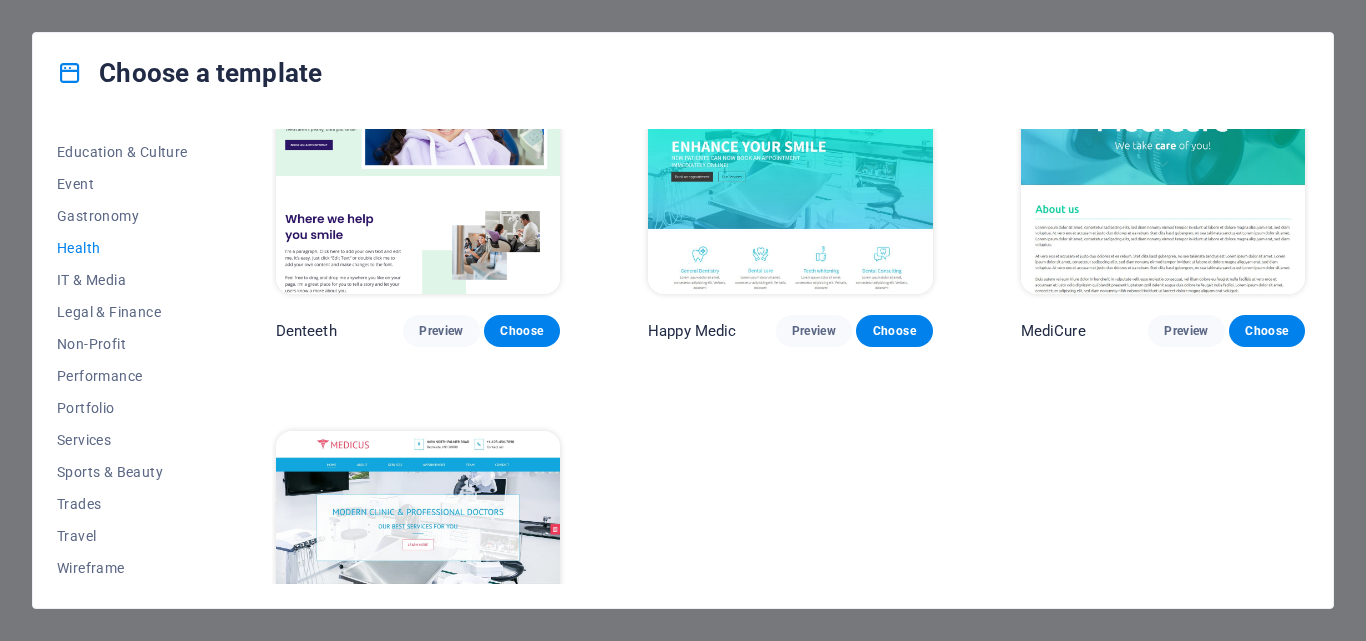 scroll, scrollTop: 655, scrollLeft: 0, axis: vertical 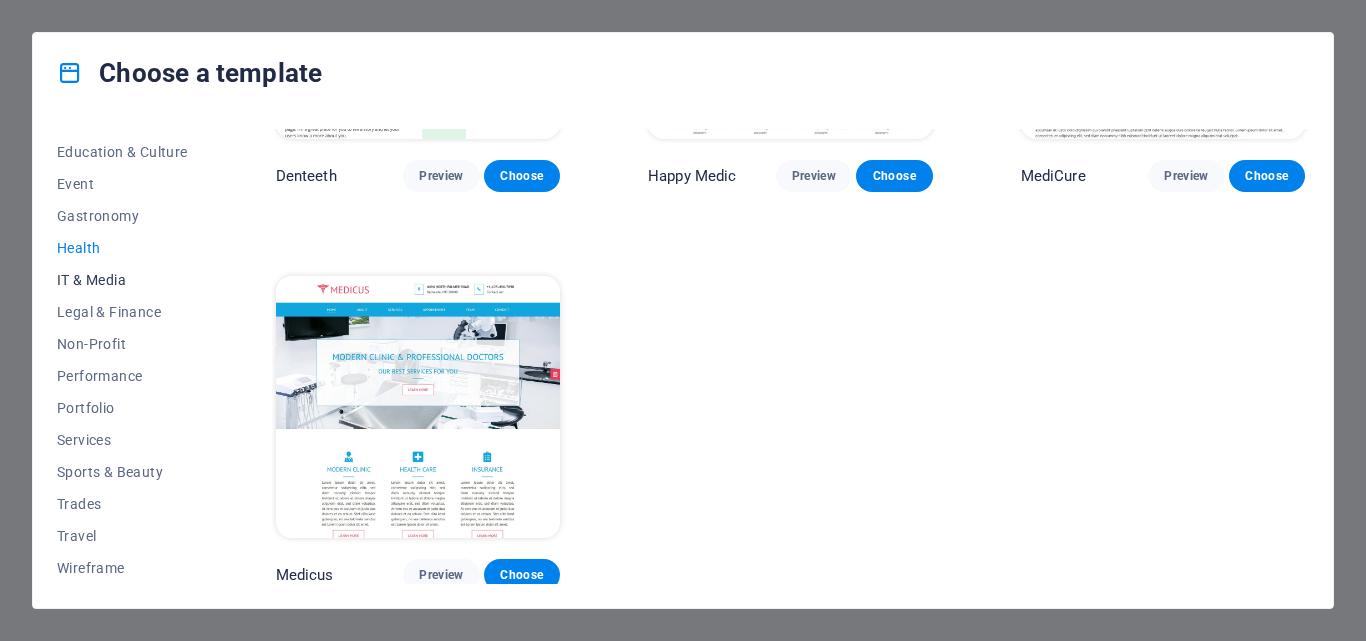 click on "IT & Media" at bounding box center [122, 280] 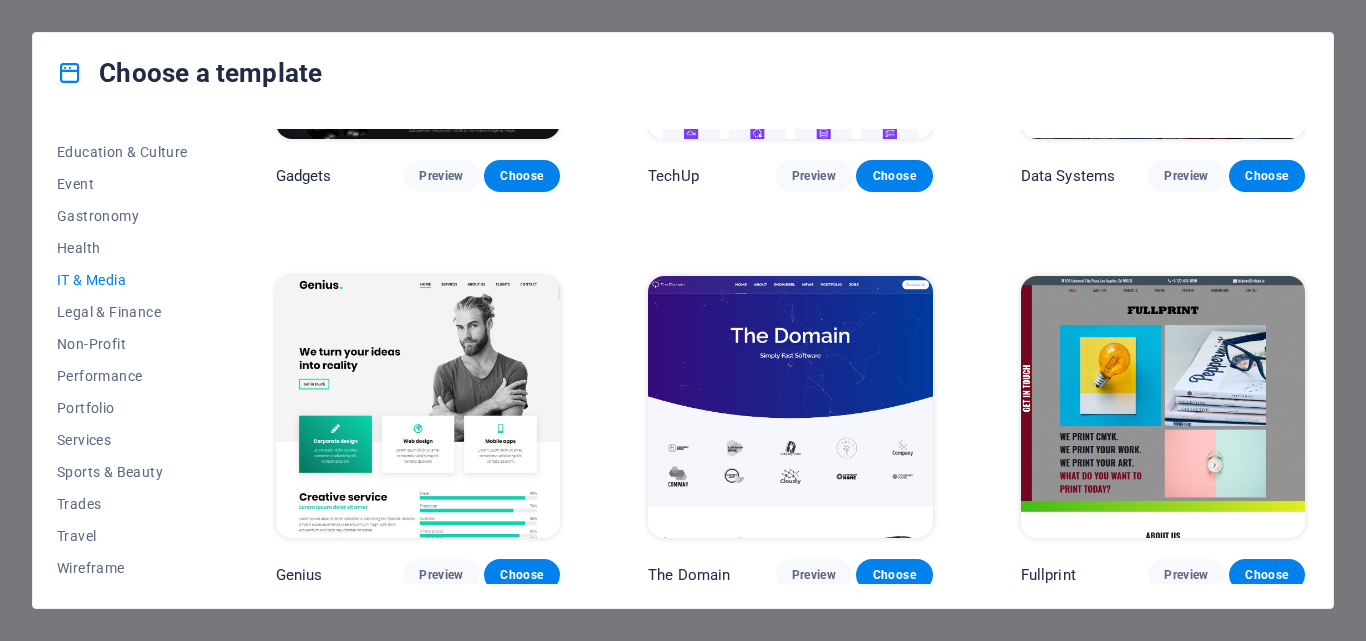 scroll, scrollTop: 655, scrollLeft: 0, axis: vertical 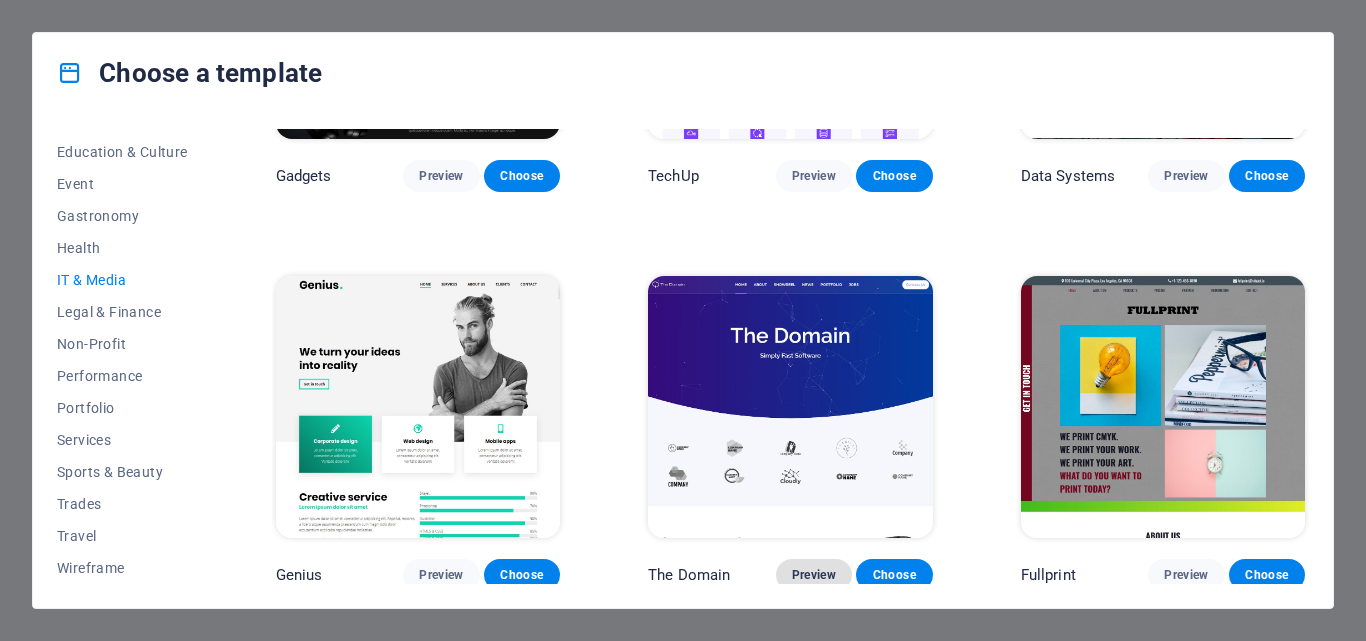 click on "Preview" at bounding box center (814, 575) 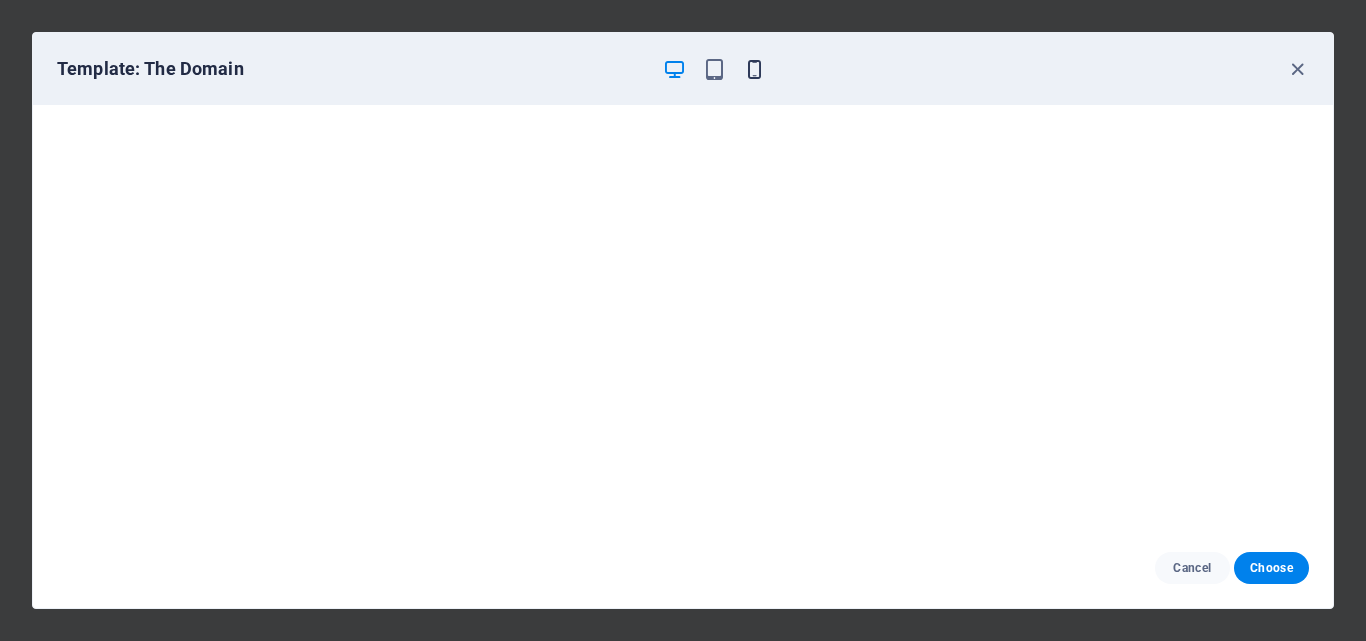 click at bounding box center (754, 69) 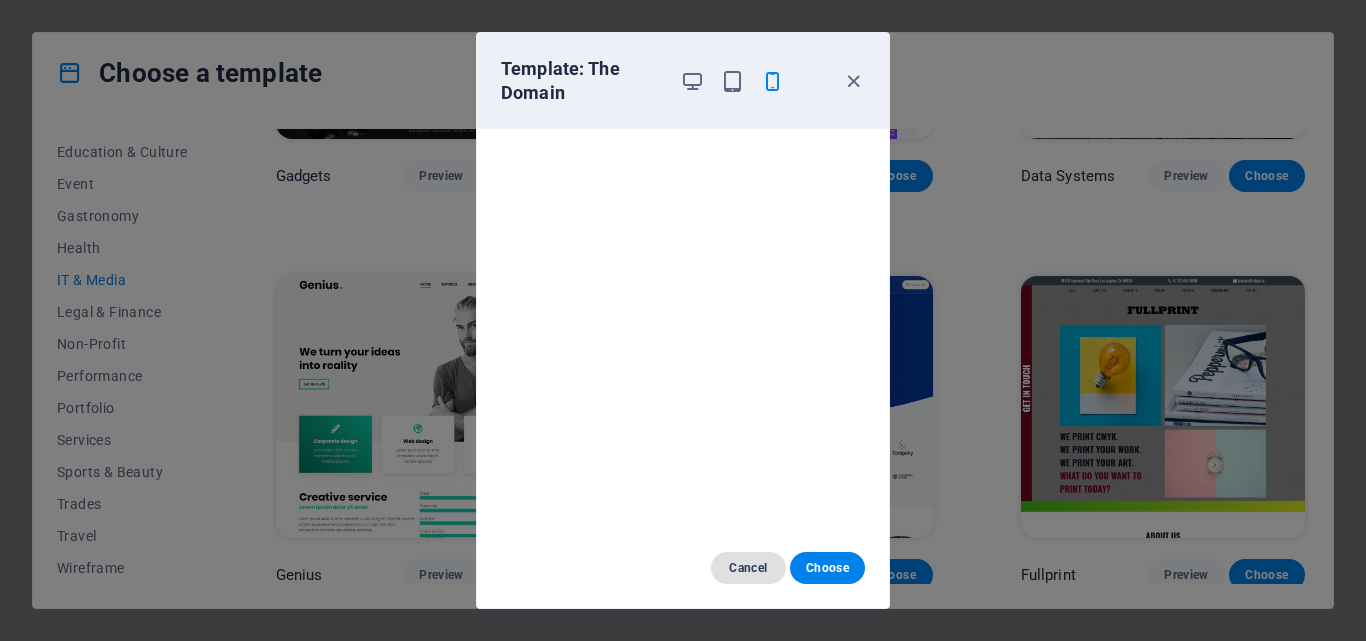 click on "Cancel" at bounding box center (748, 568) 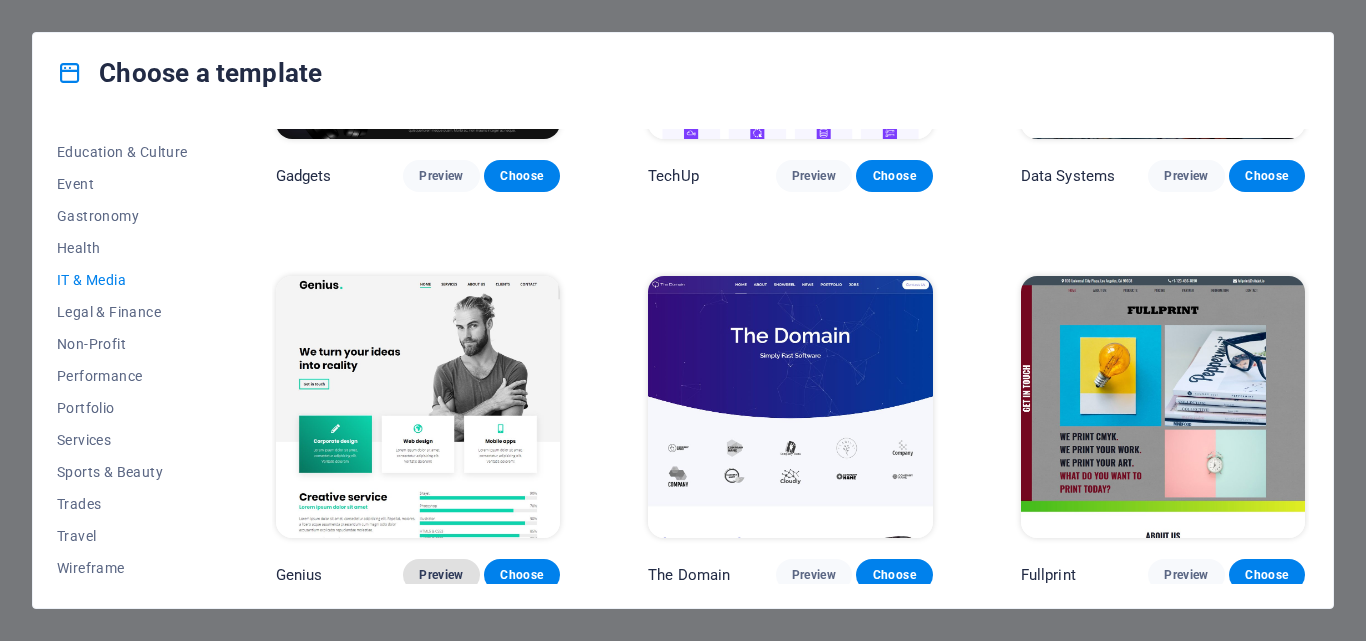 click on "Preview" at bounding box center [441, 575] 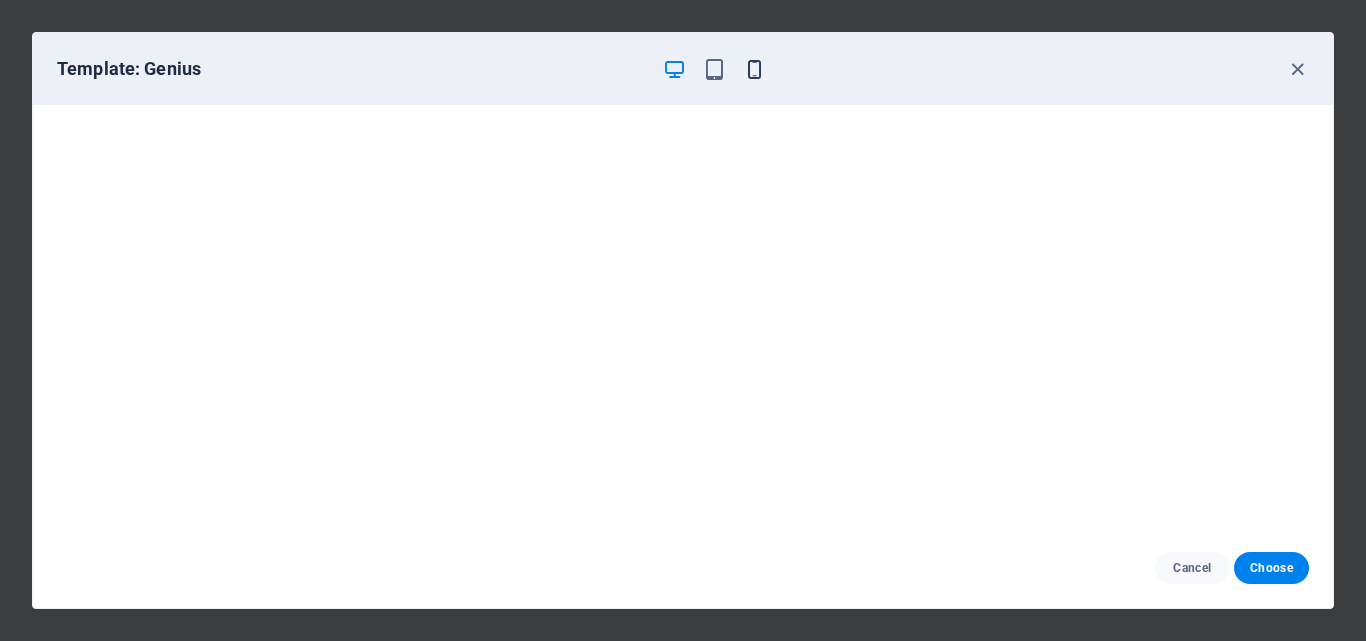 click at bounding box center [754, 69] 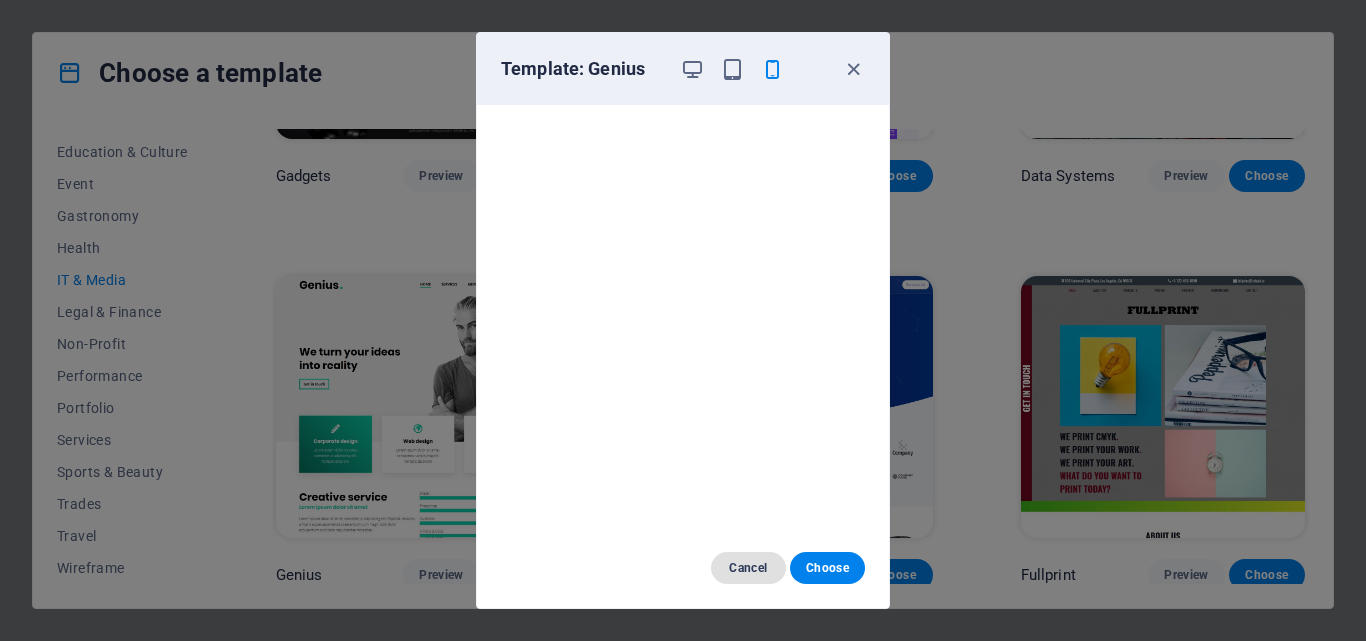 click on "Cancel" at bounding box center [748, 568] 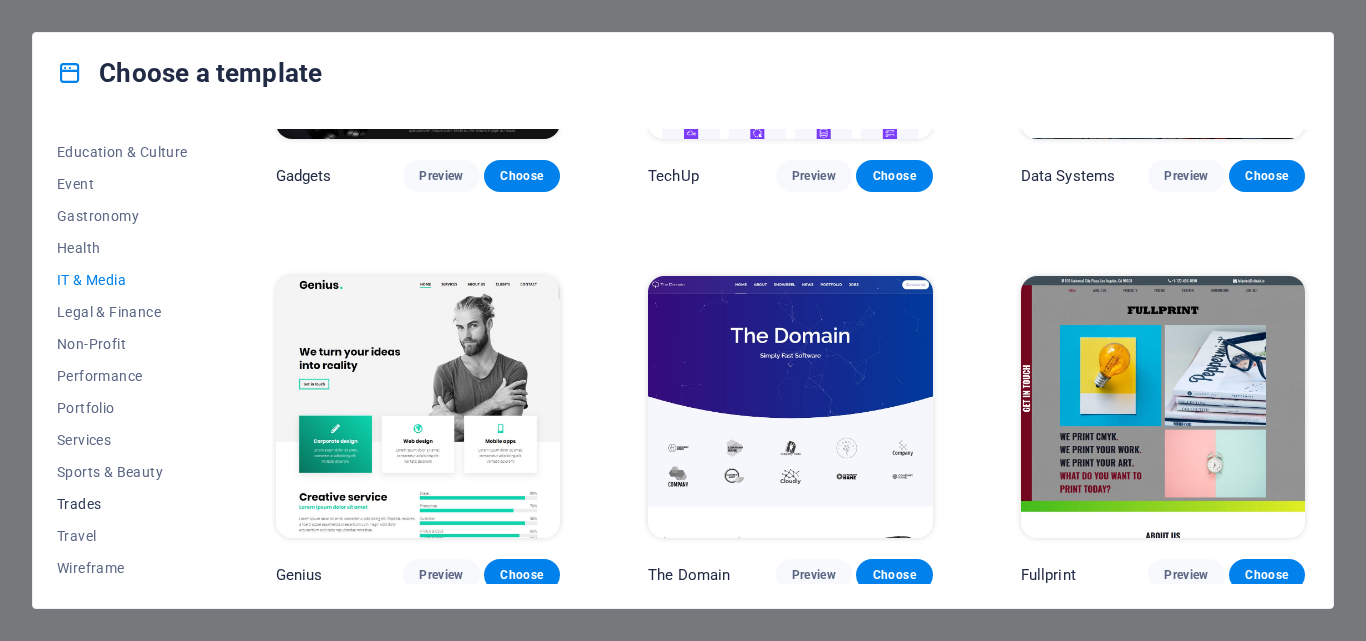 click on "Trades" at bounding box center (122, 504) 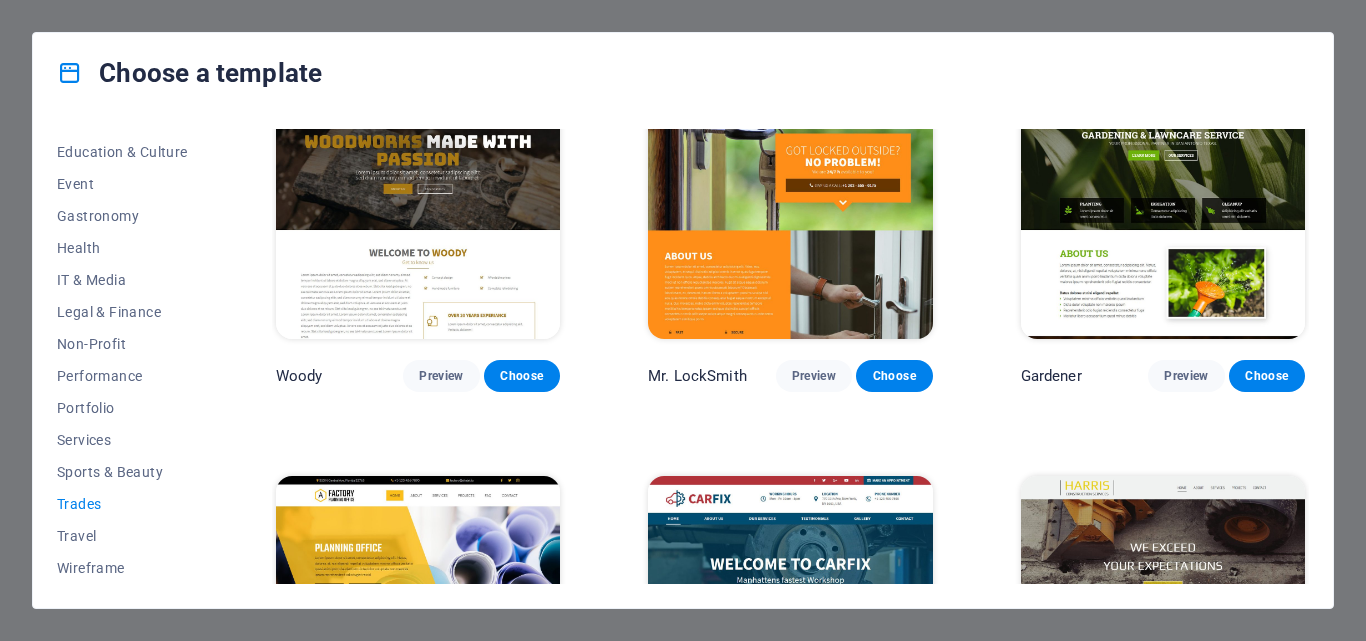 scroll, scrollTop: 355, scrollLeft: 0, axis: vertical 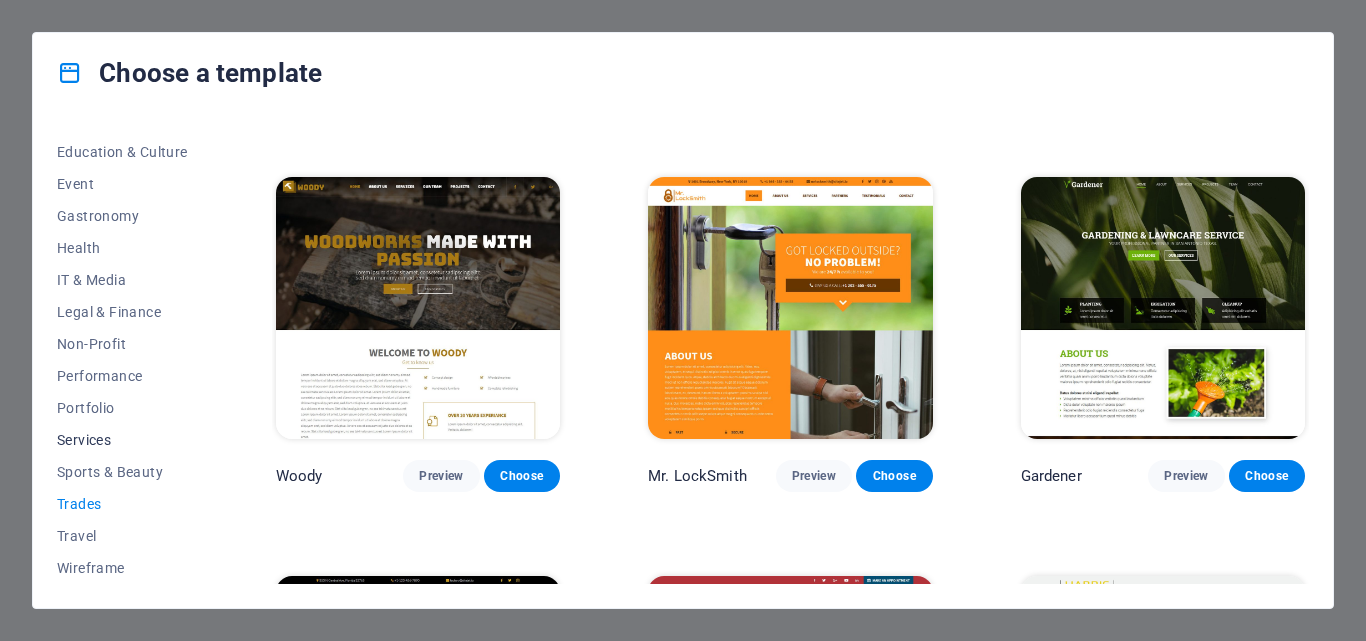 click on "Services" at bounding box center [122, 440] 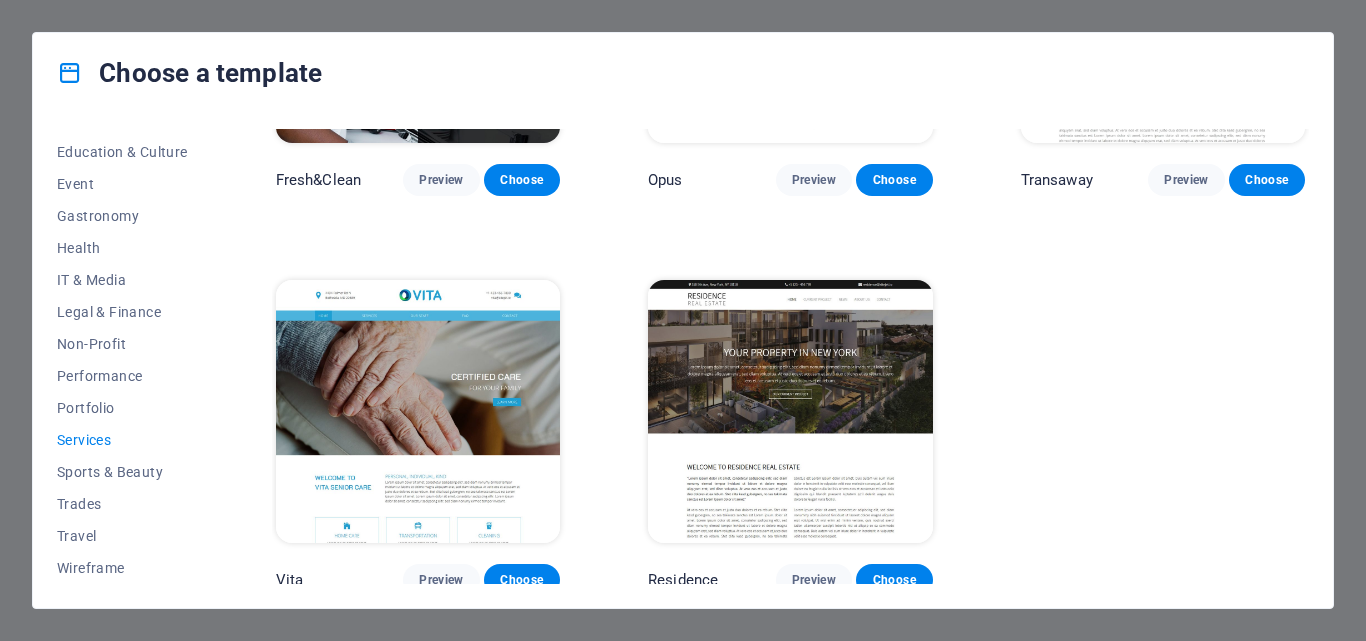 scroll, scrollTop: 2257, scrollLeft: 0, axis: vertical 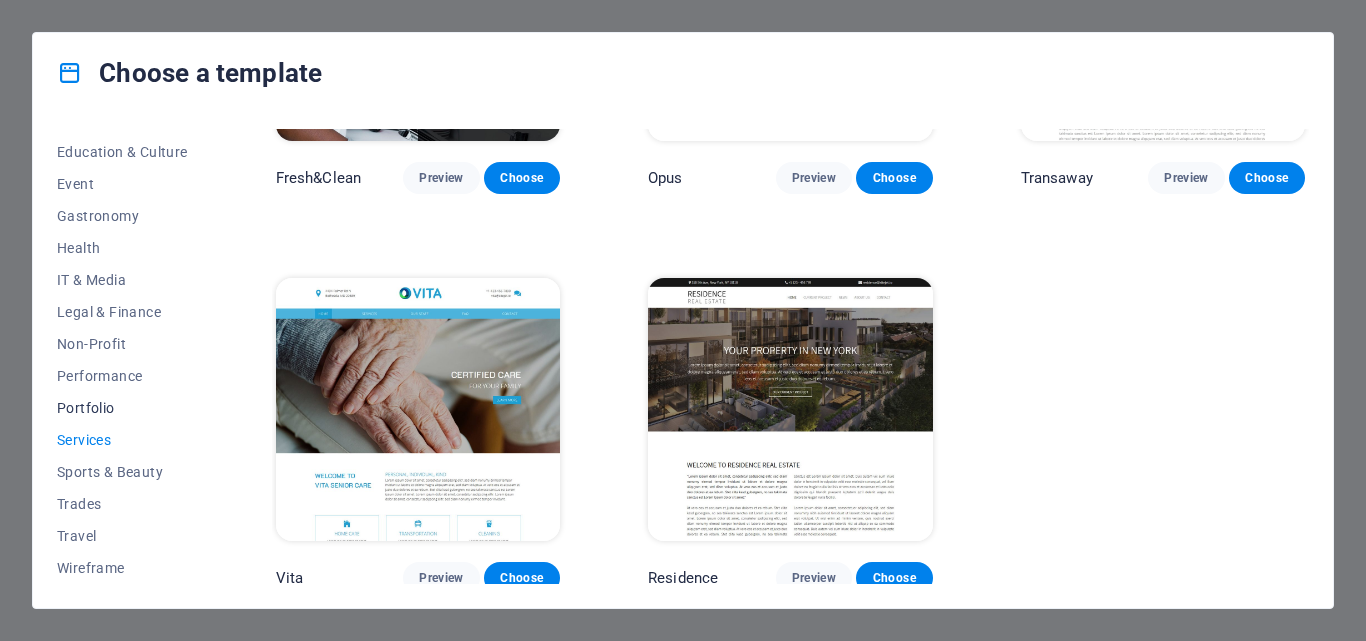 click on "Portfolio" at bounding box center [122, 408] 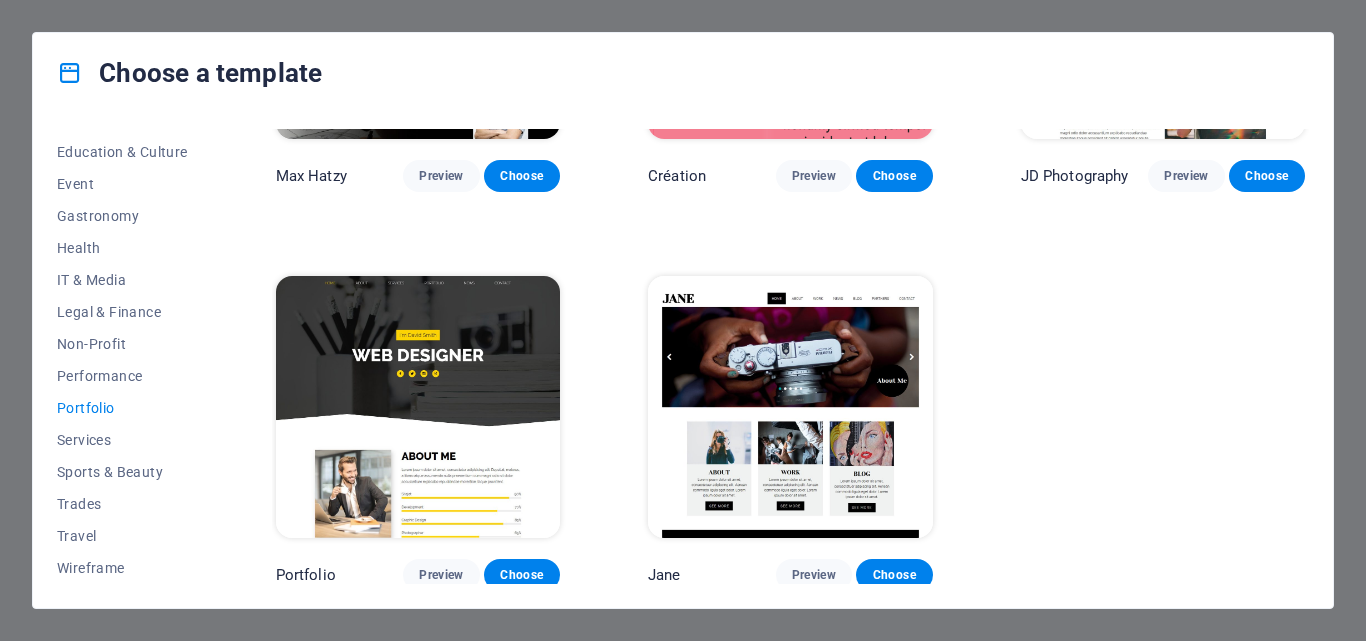 scroll, scrollTop: 663, scrollLeft: 0, axis: vertical 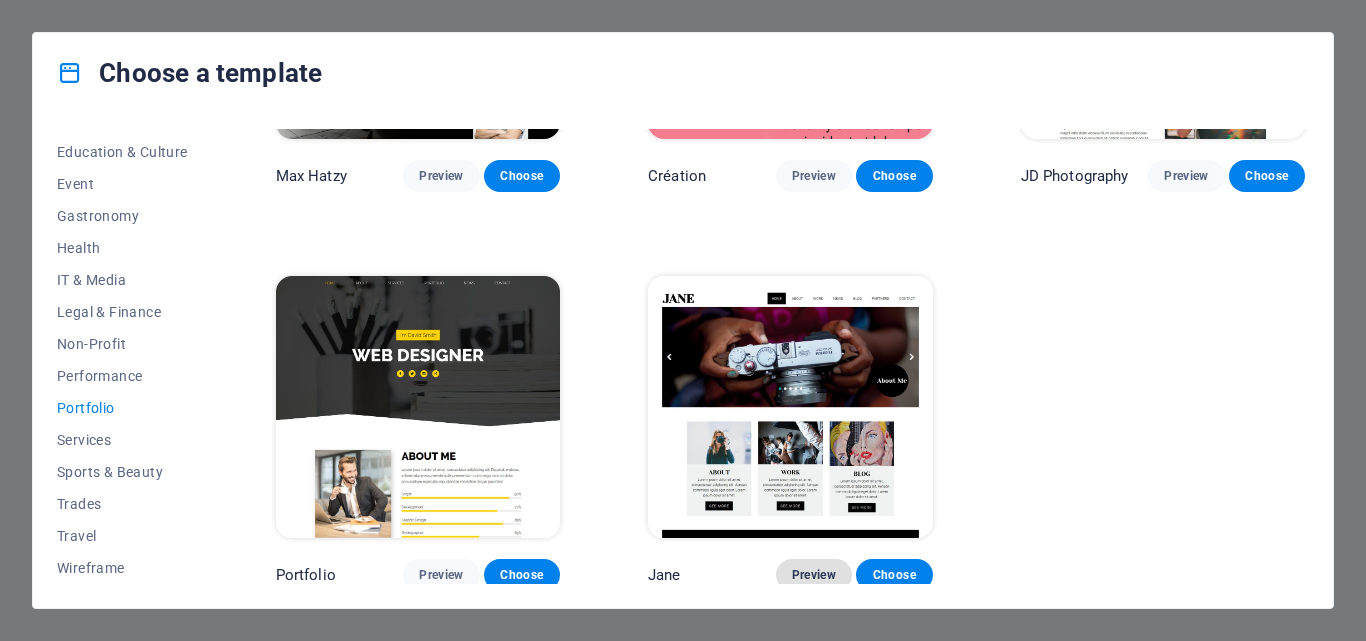 click on "Preview" at bounding box center (814, 575) 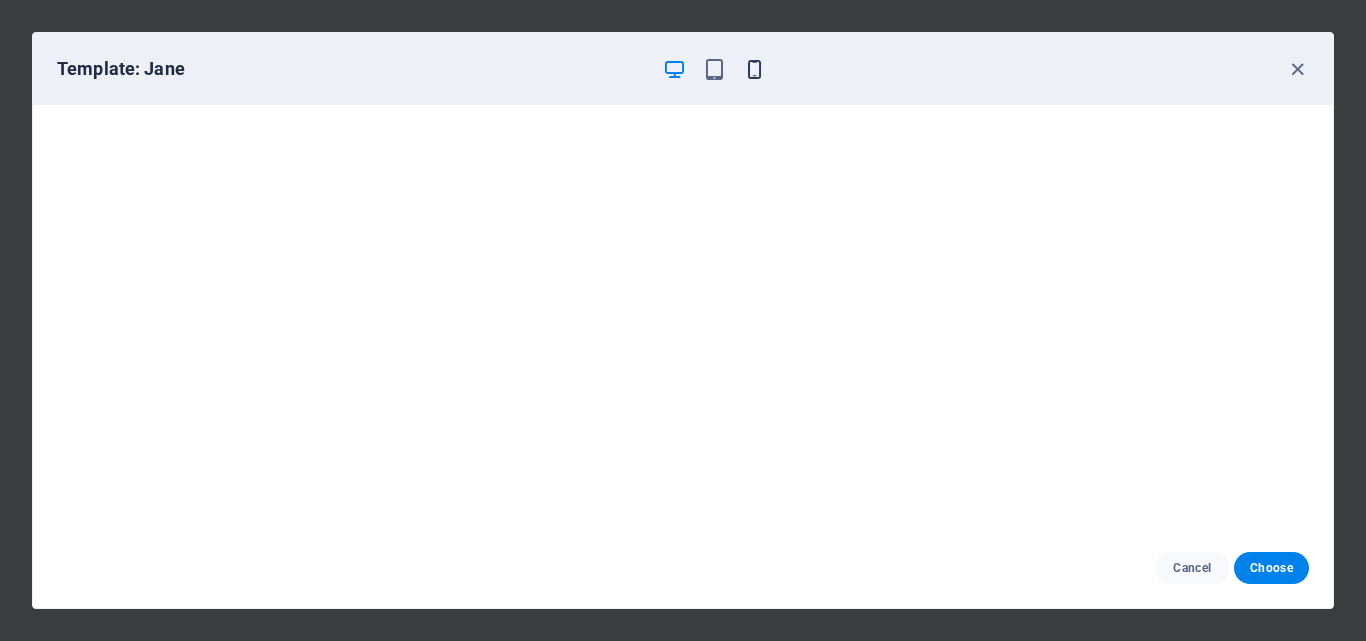 click at bounding box center [754, 69] 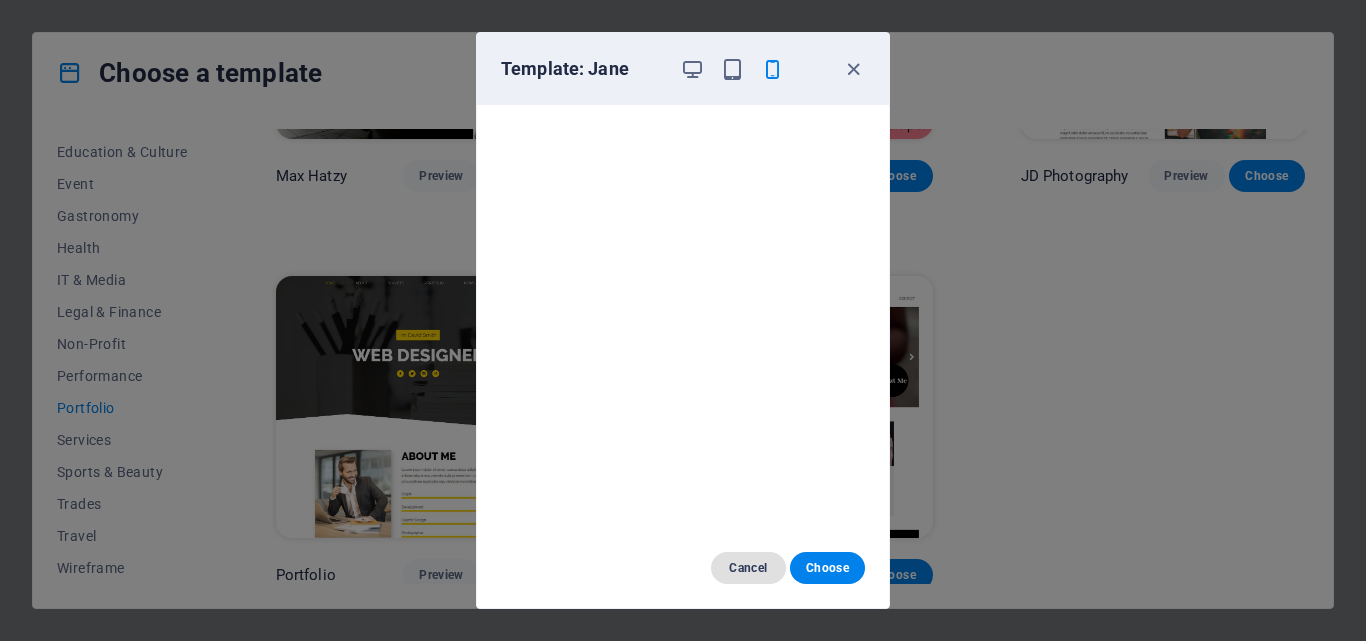 click on "Cancel" at bounding box center (748, 568) 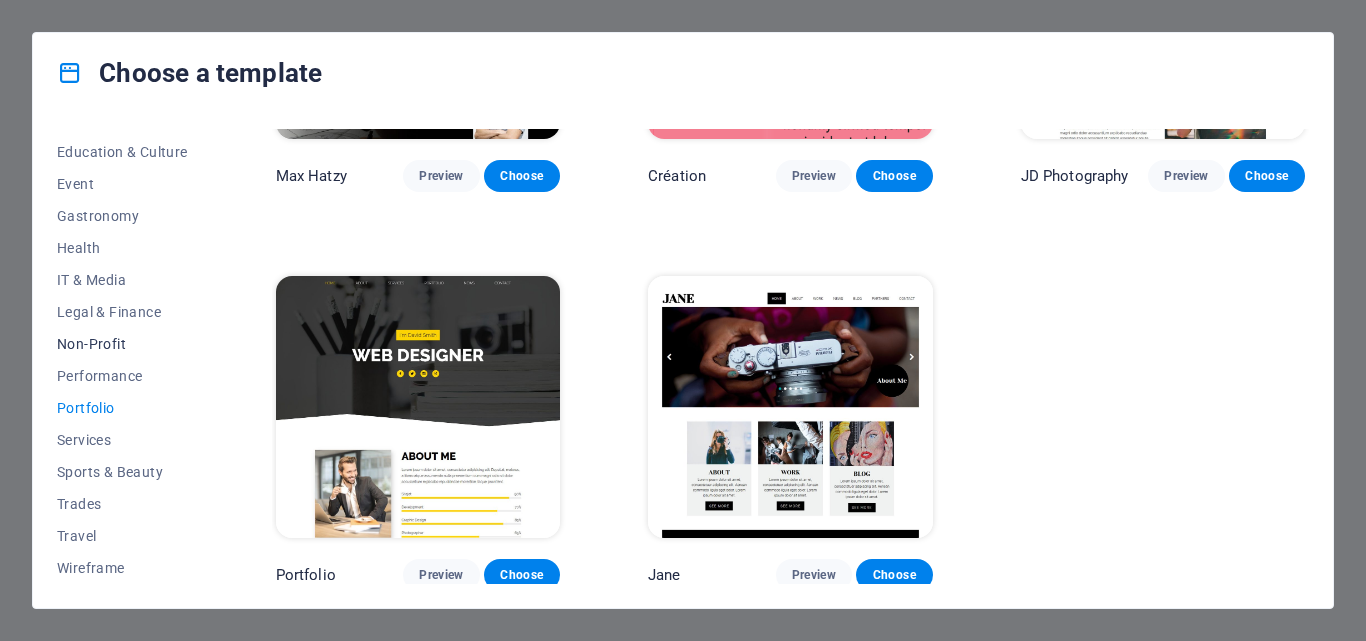 click on "Non-Profit" at bounding box center (122, 344) 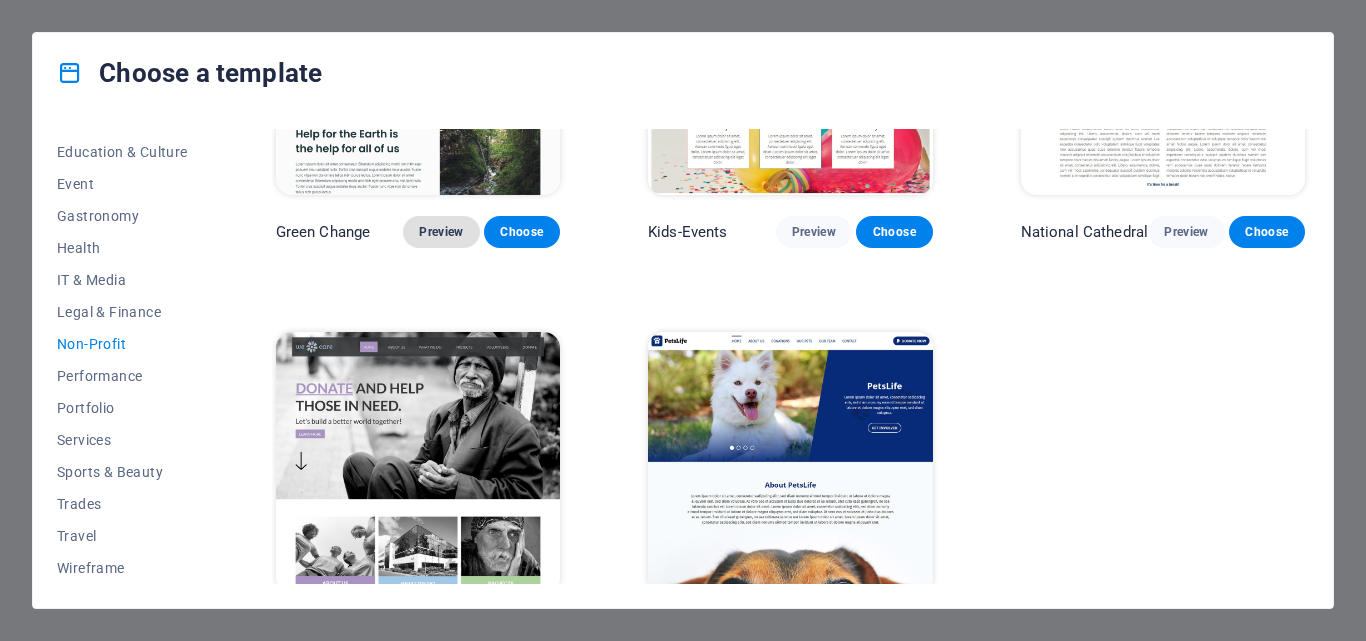 scroll, scrollTop: 266, scrollLeft: 0, axis: vertical 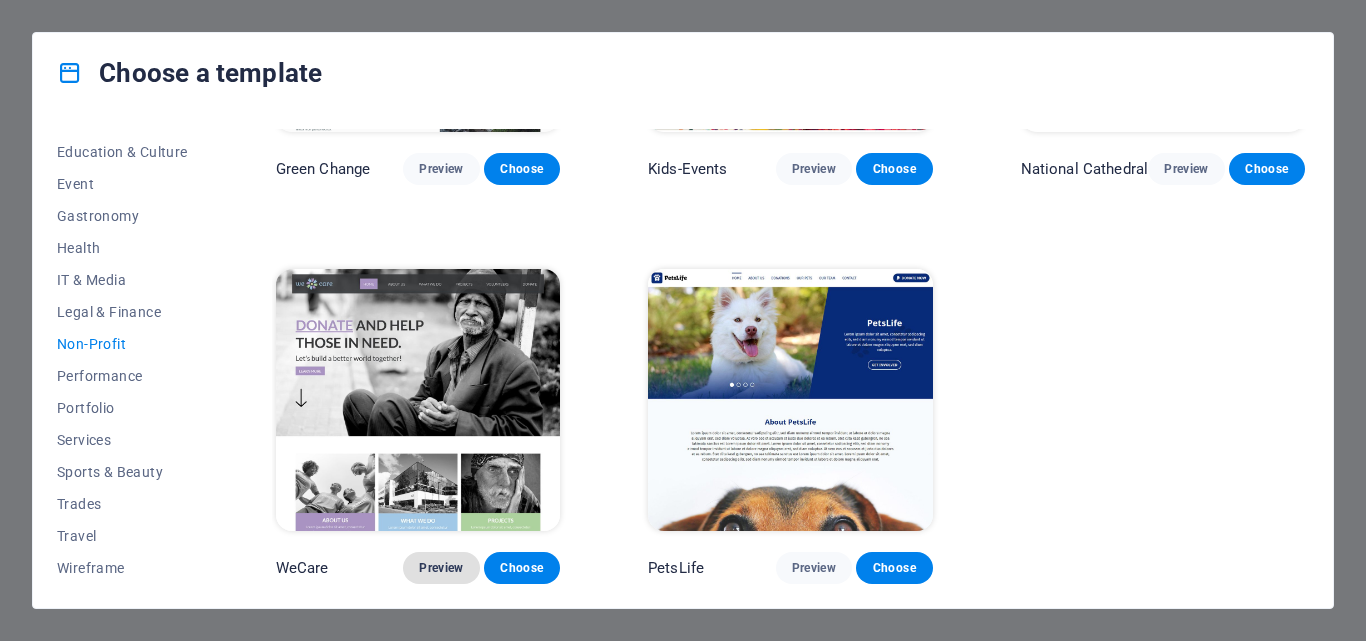 click on "Preview" at bounding box center [441, 568] 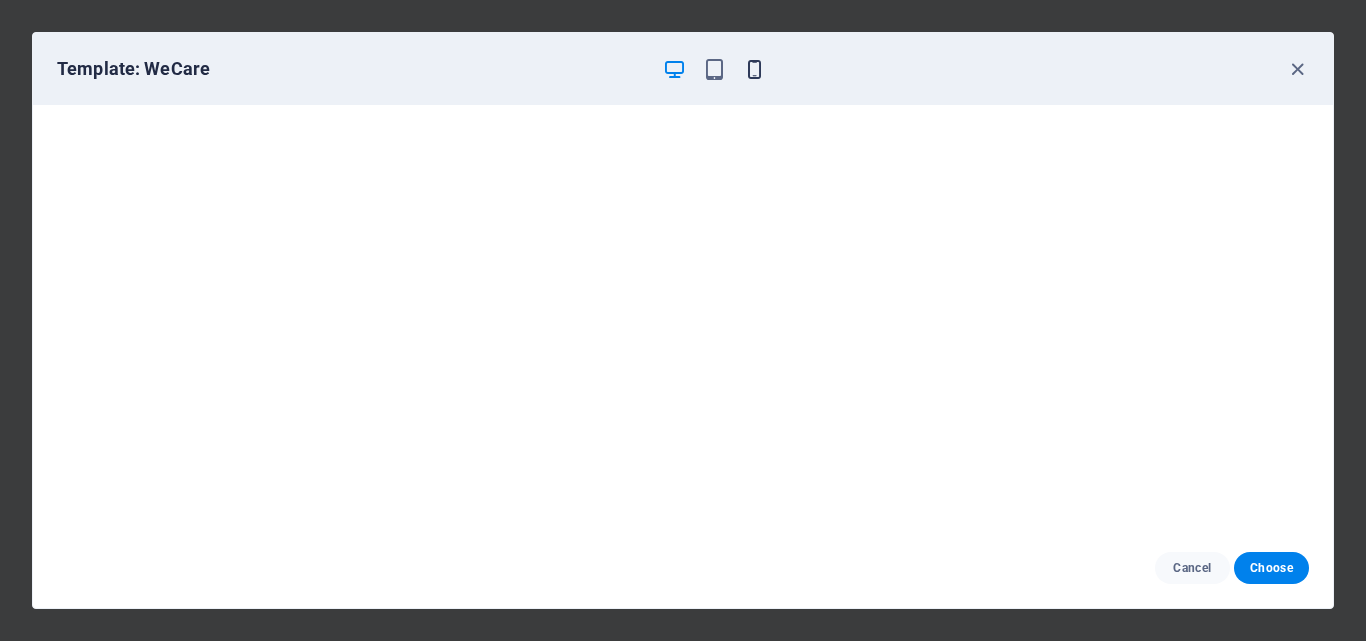 click at bounding box center (754, 69) 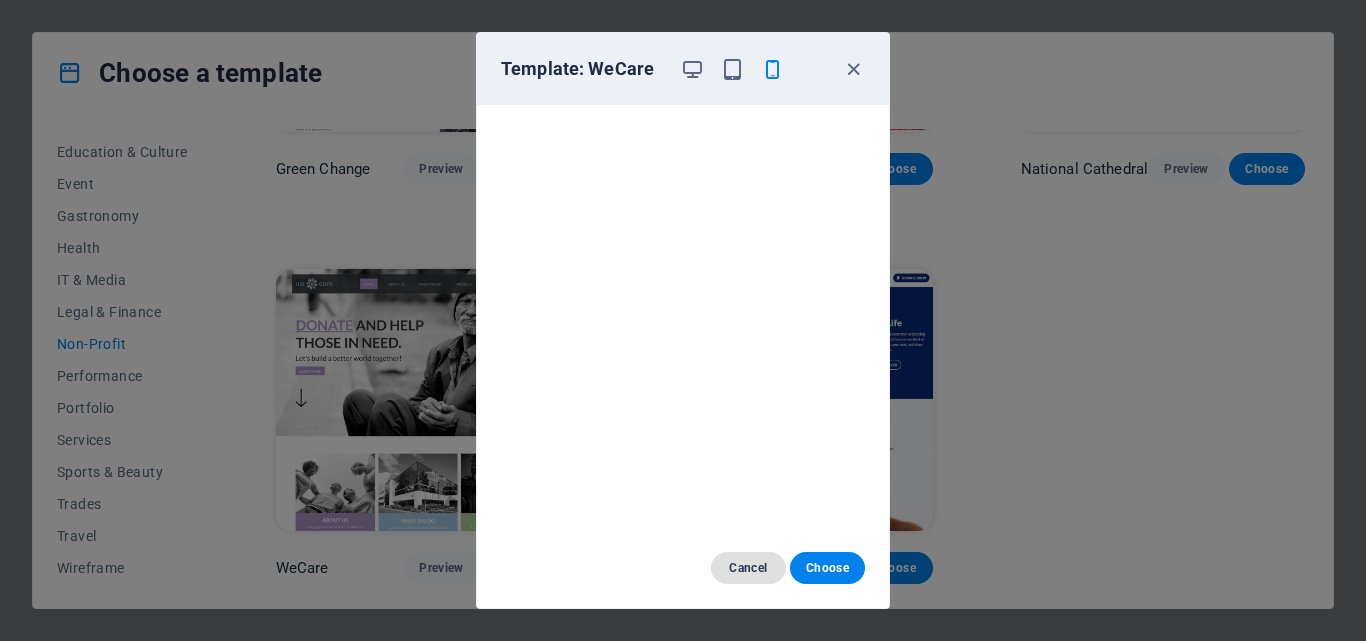 click on "Cancel" at bounding box center (748, 568) 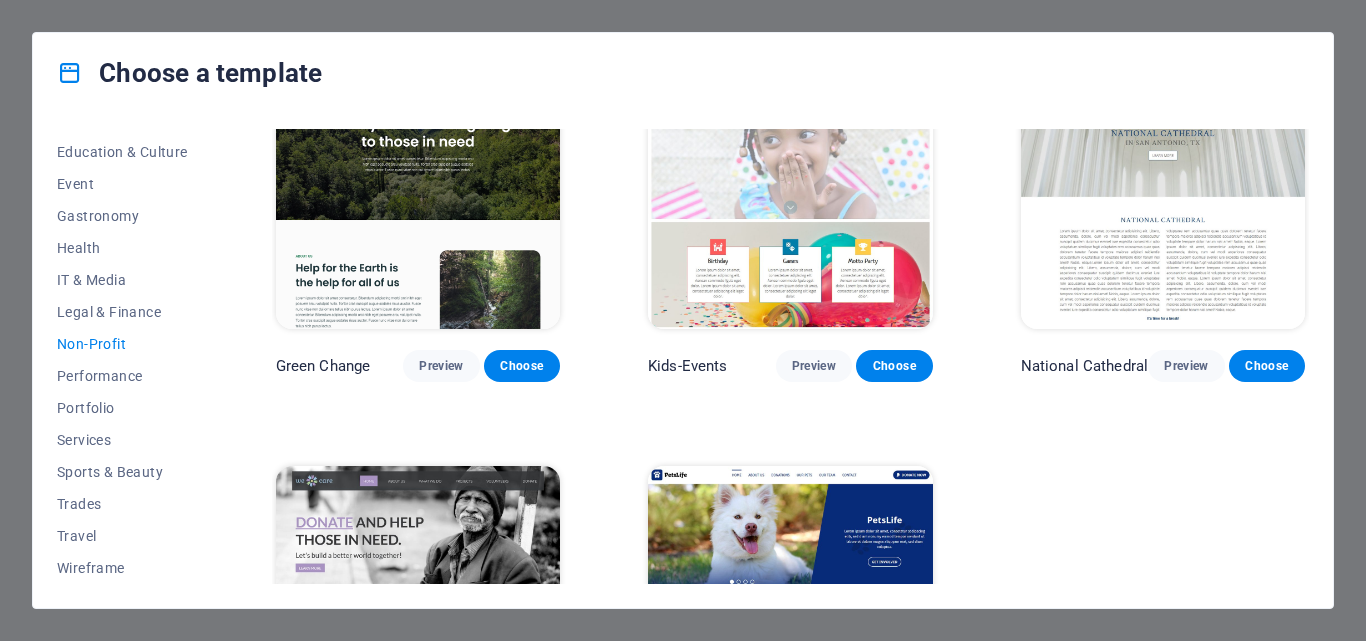 scroll, scrollTop: 0, scrollLeft: 0, axis: both 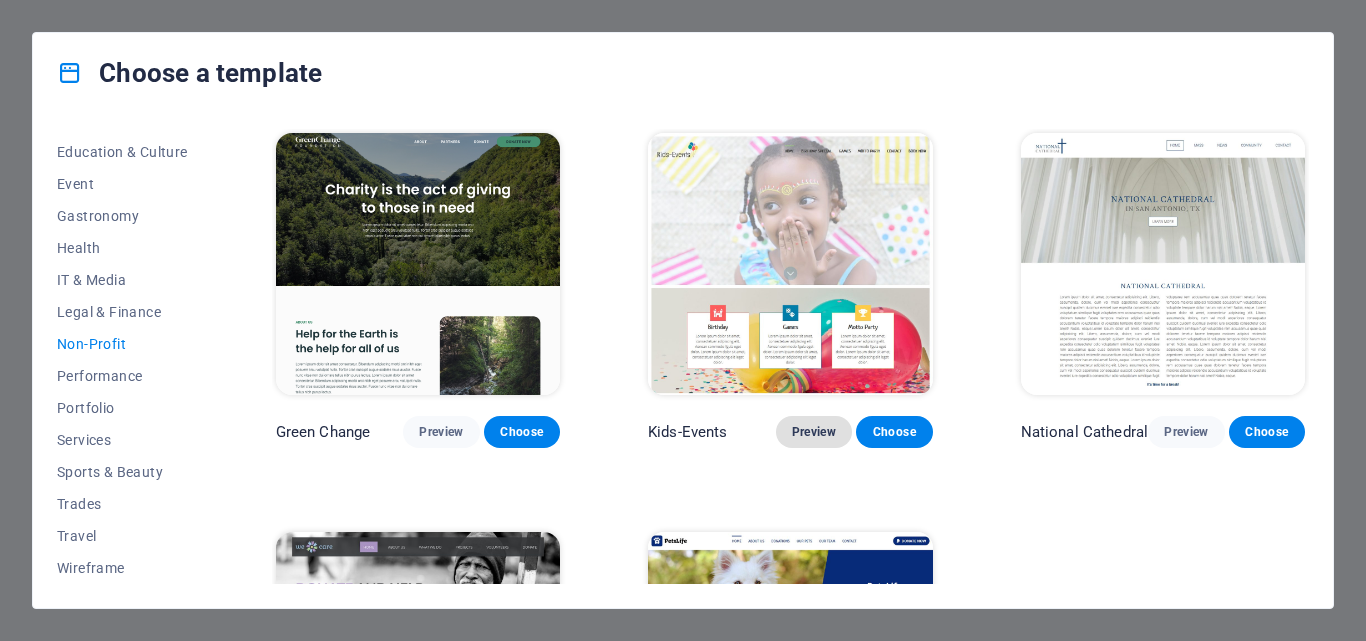 click on "Preview" at bounding box center (814, 432) 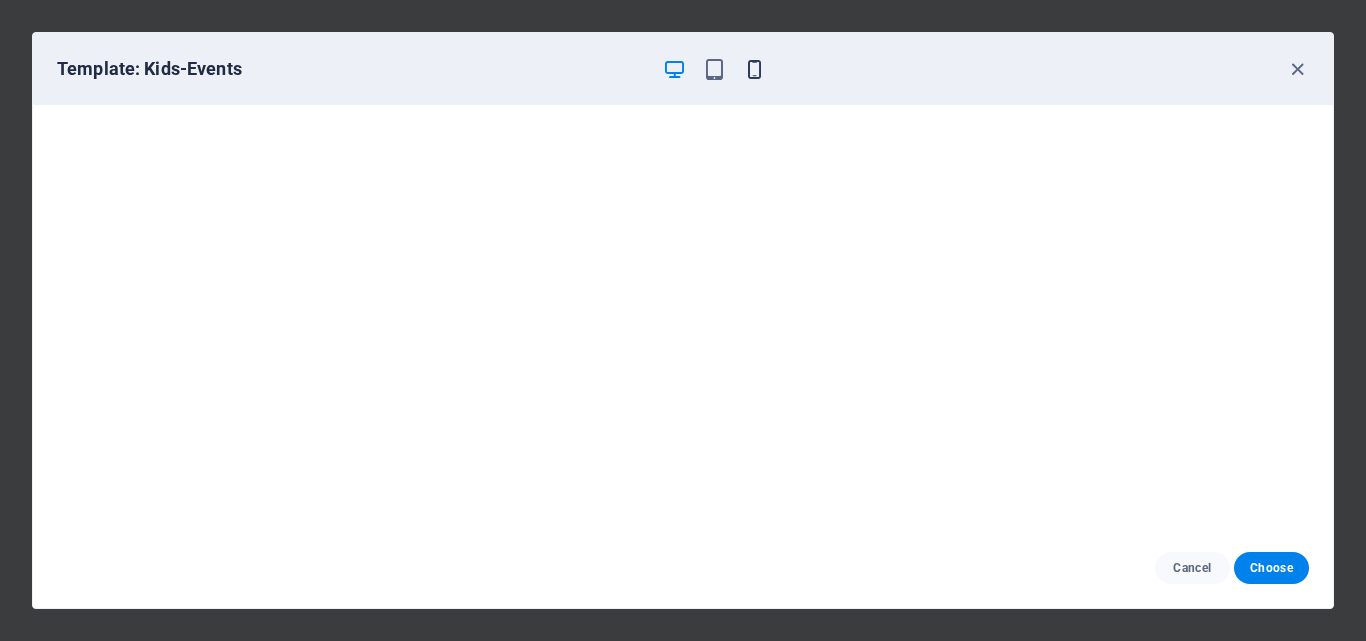 click at bounding box center (754, 69) 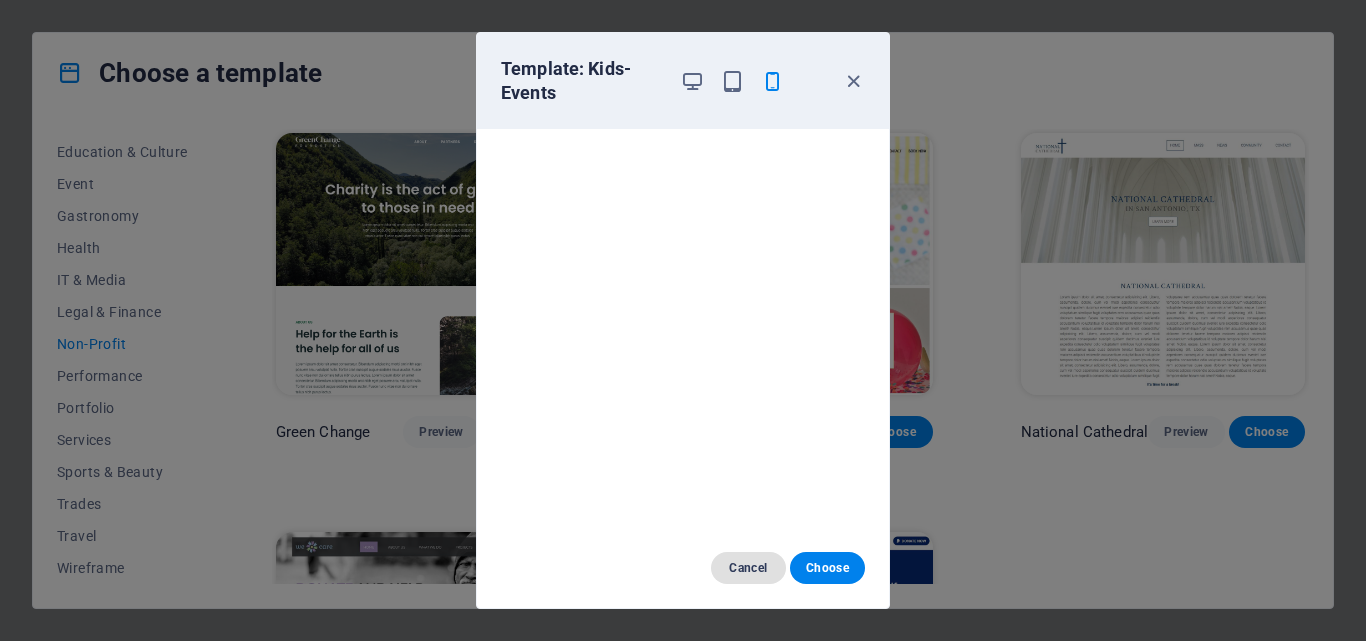 click on "Cancel" at bounding box center [748, 568] 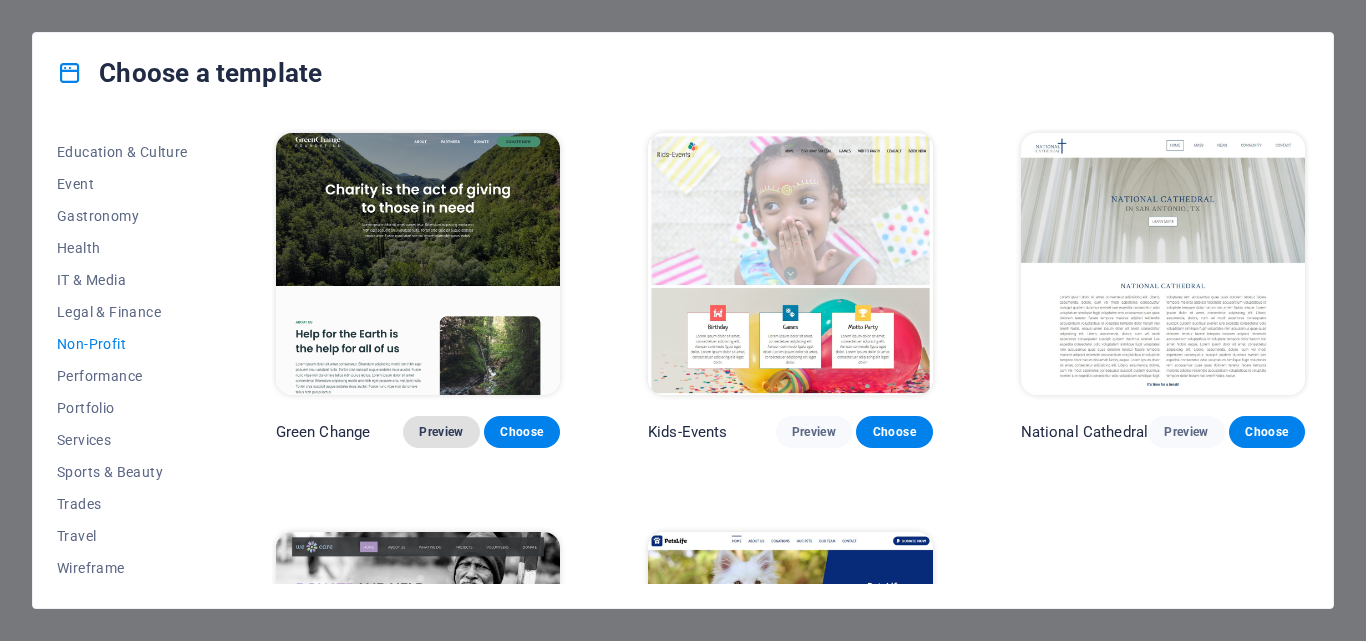click on "Preview" at bounding box center (441, 432) 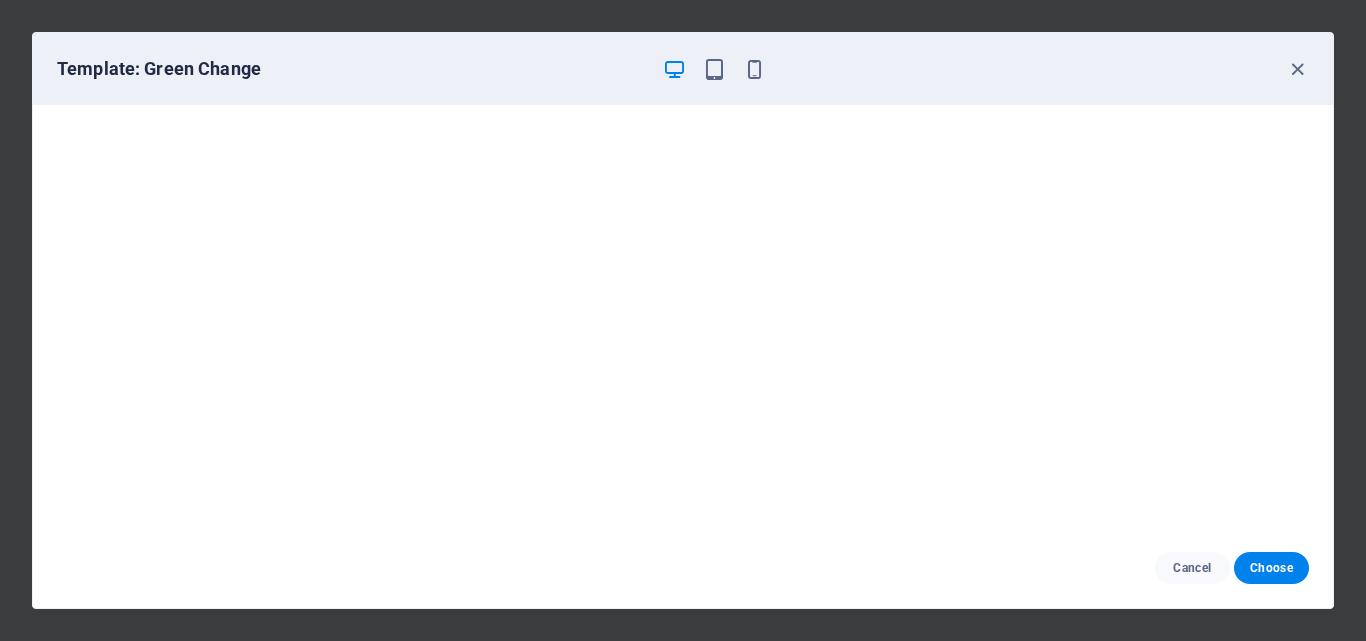 scroll, scrollTop: 0, scrollLeft: 0, axis: both 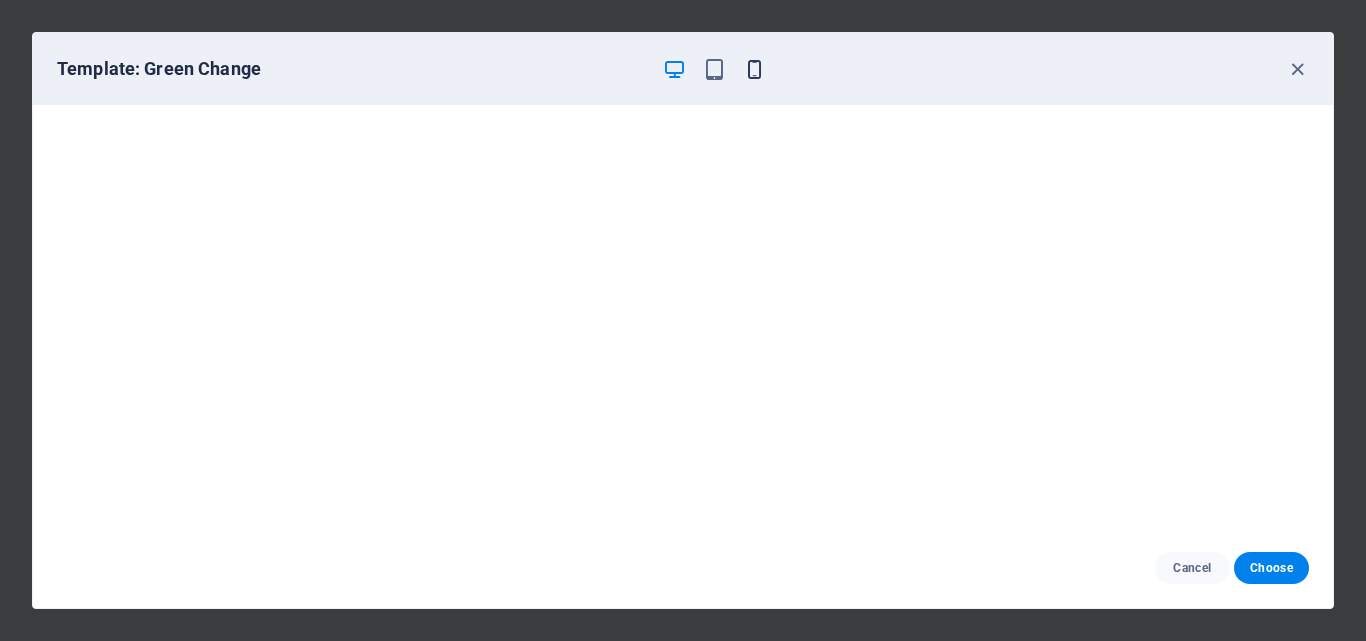 click at bounding box center (754, 69) 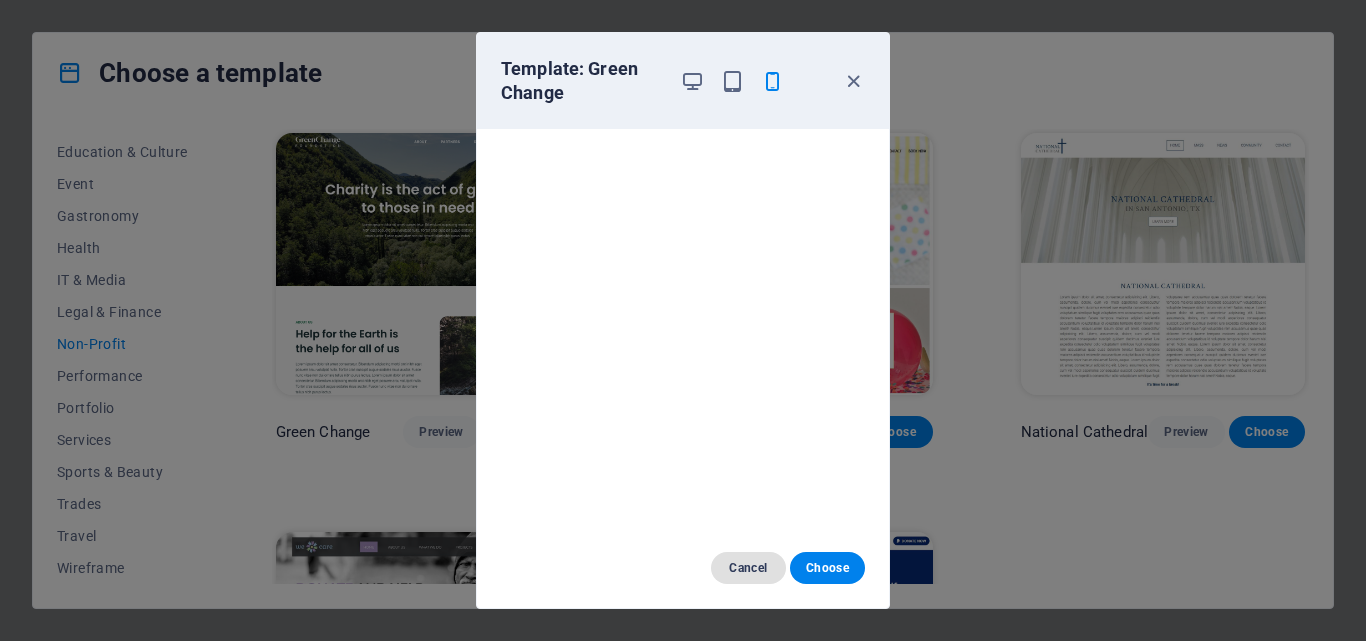 click on "Cancel" at bounding box center (748, 568) 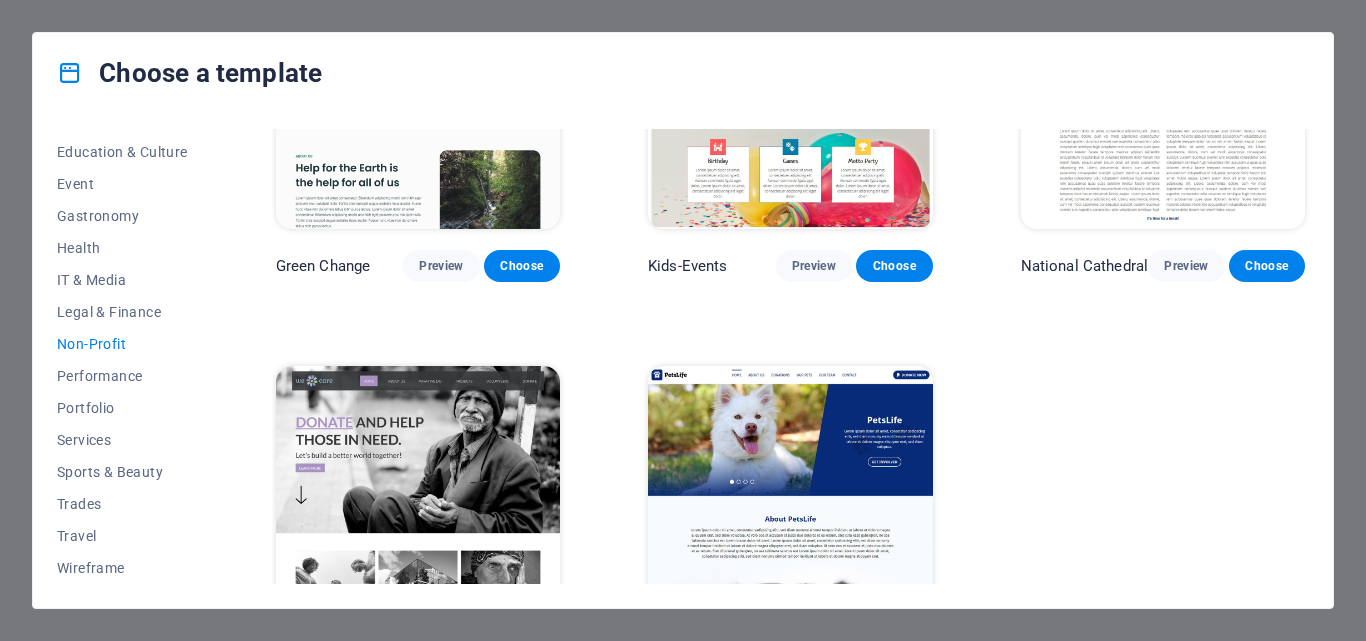 scroll, scrollTop: 0, scrollLeft: 0, axis: both 